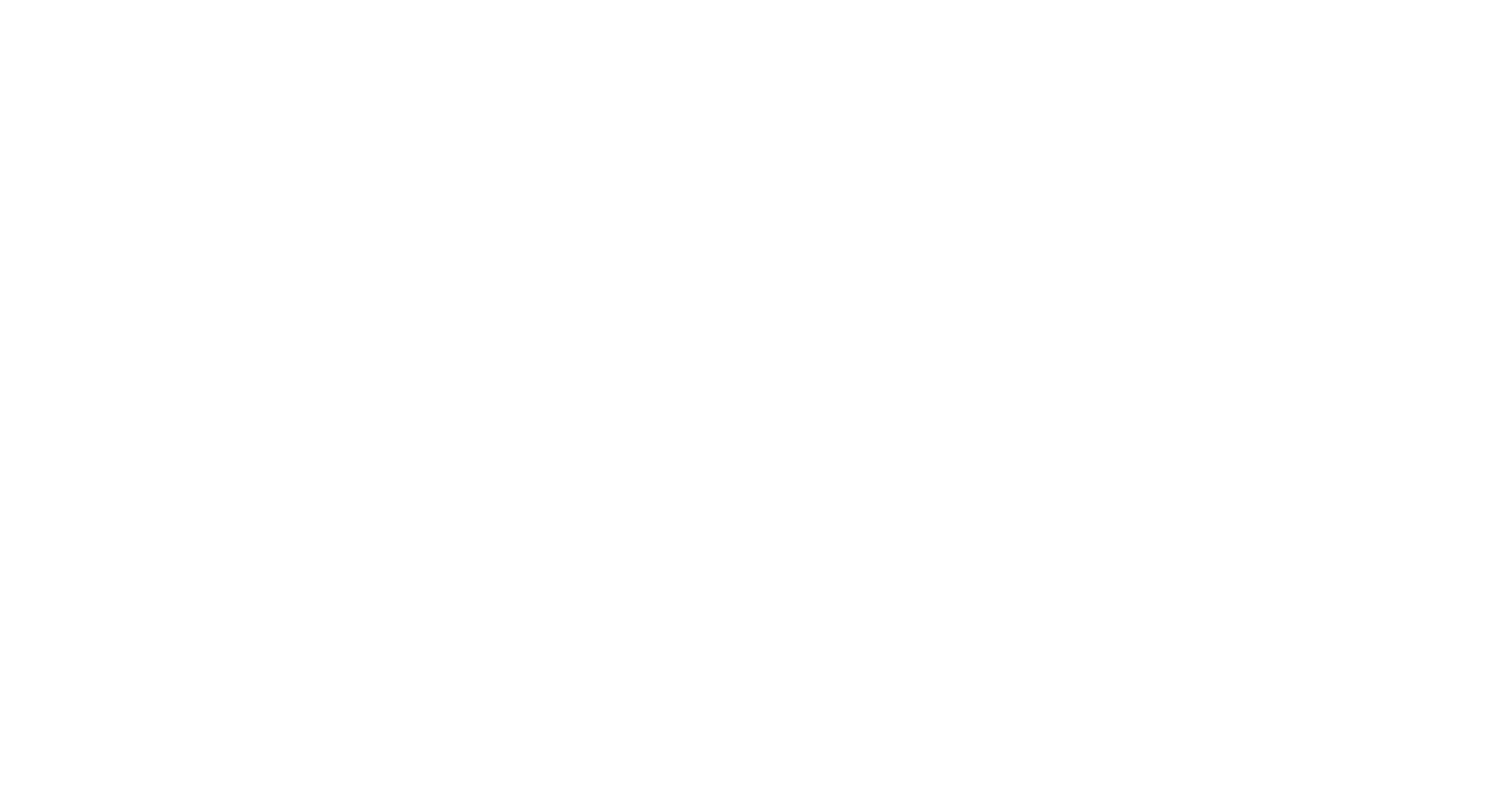 scroll, scrollTop: 0, scrollLeft: 0, axis: both 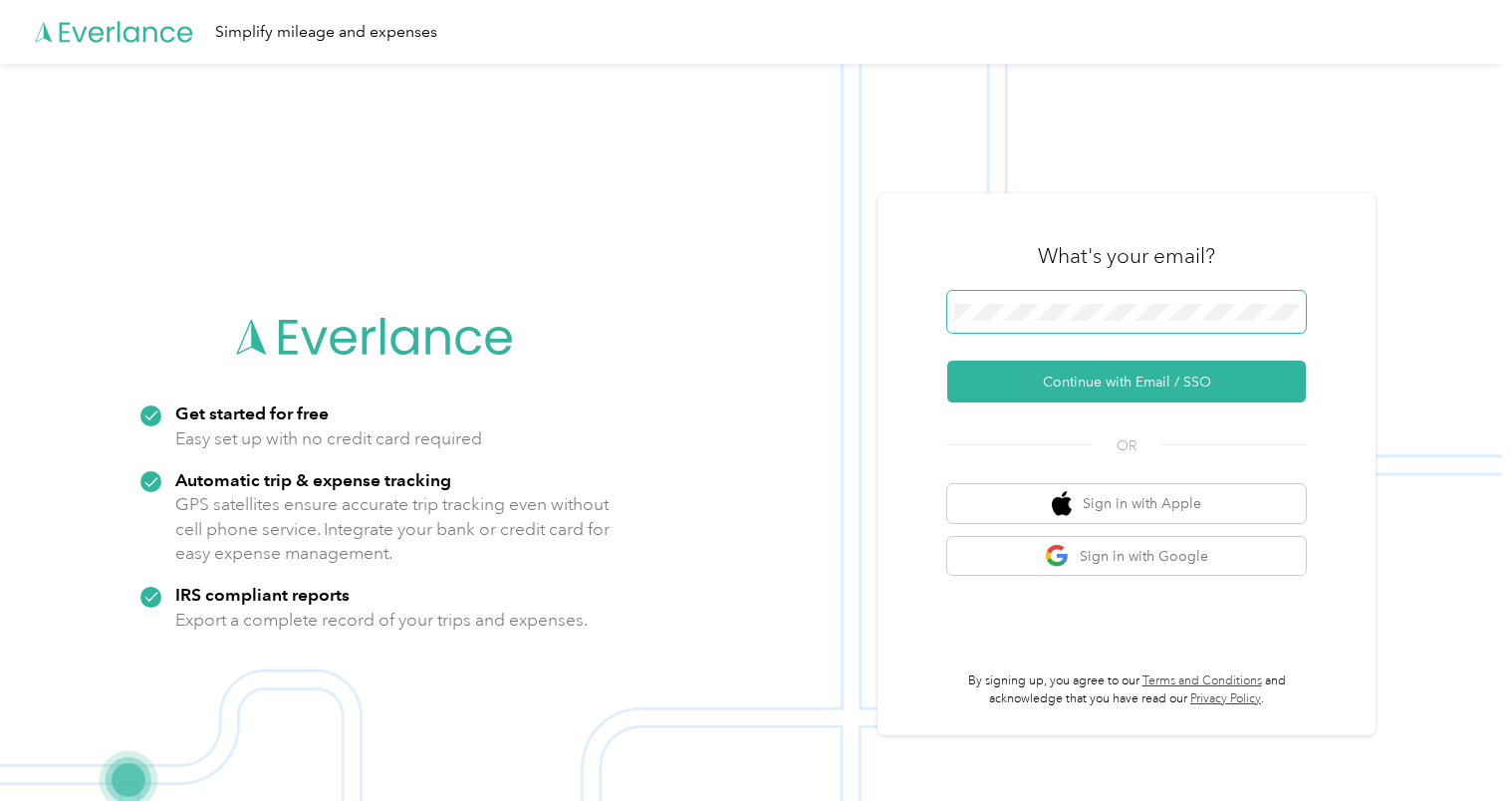 click at bounding box center (1127, 312) 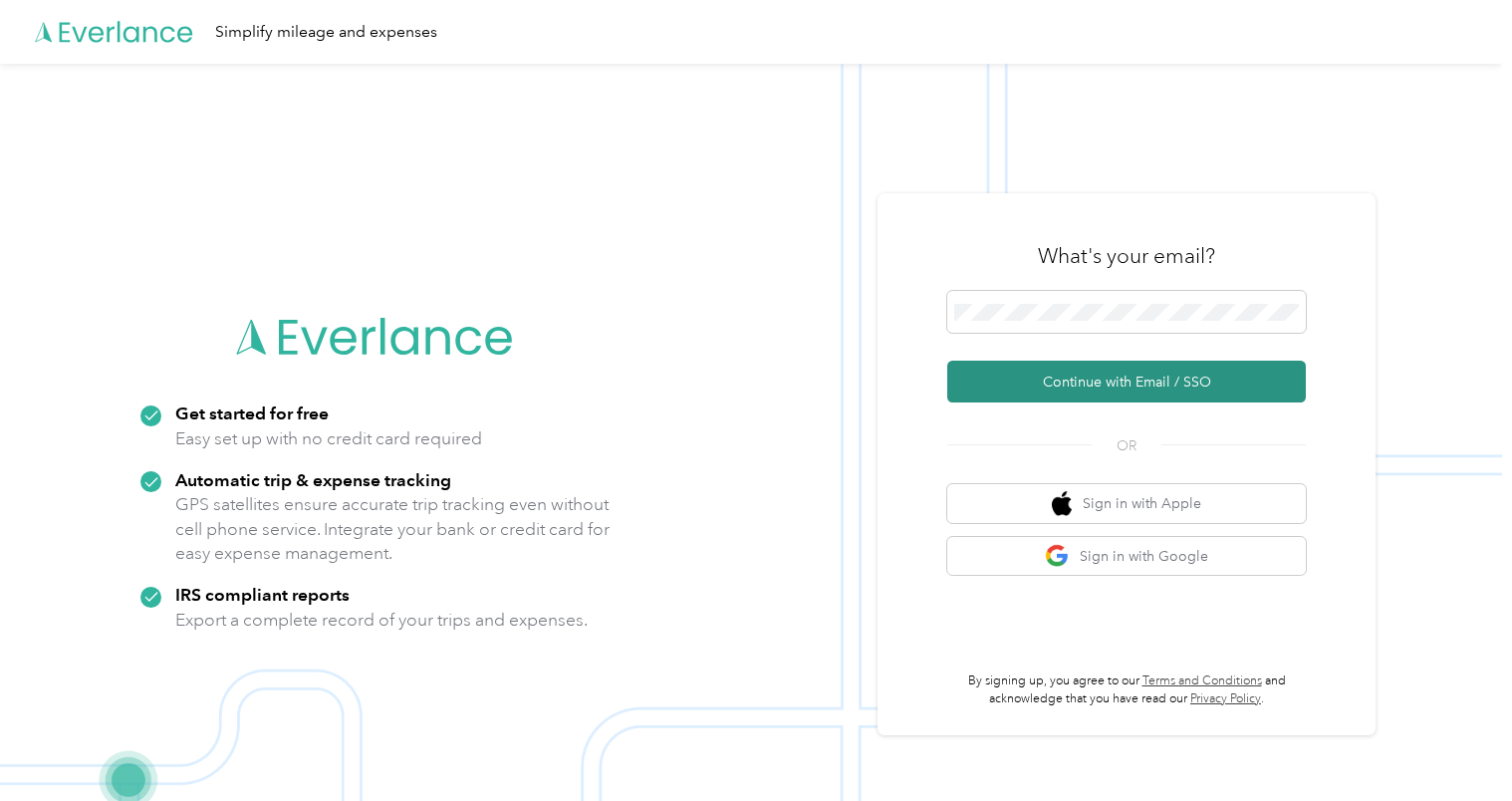 click on "Continue with Email / SSO" at bounding box center [1127, 382] 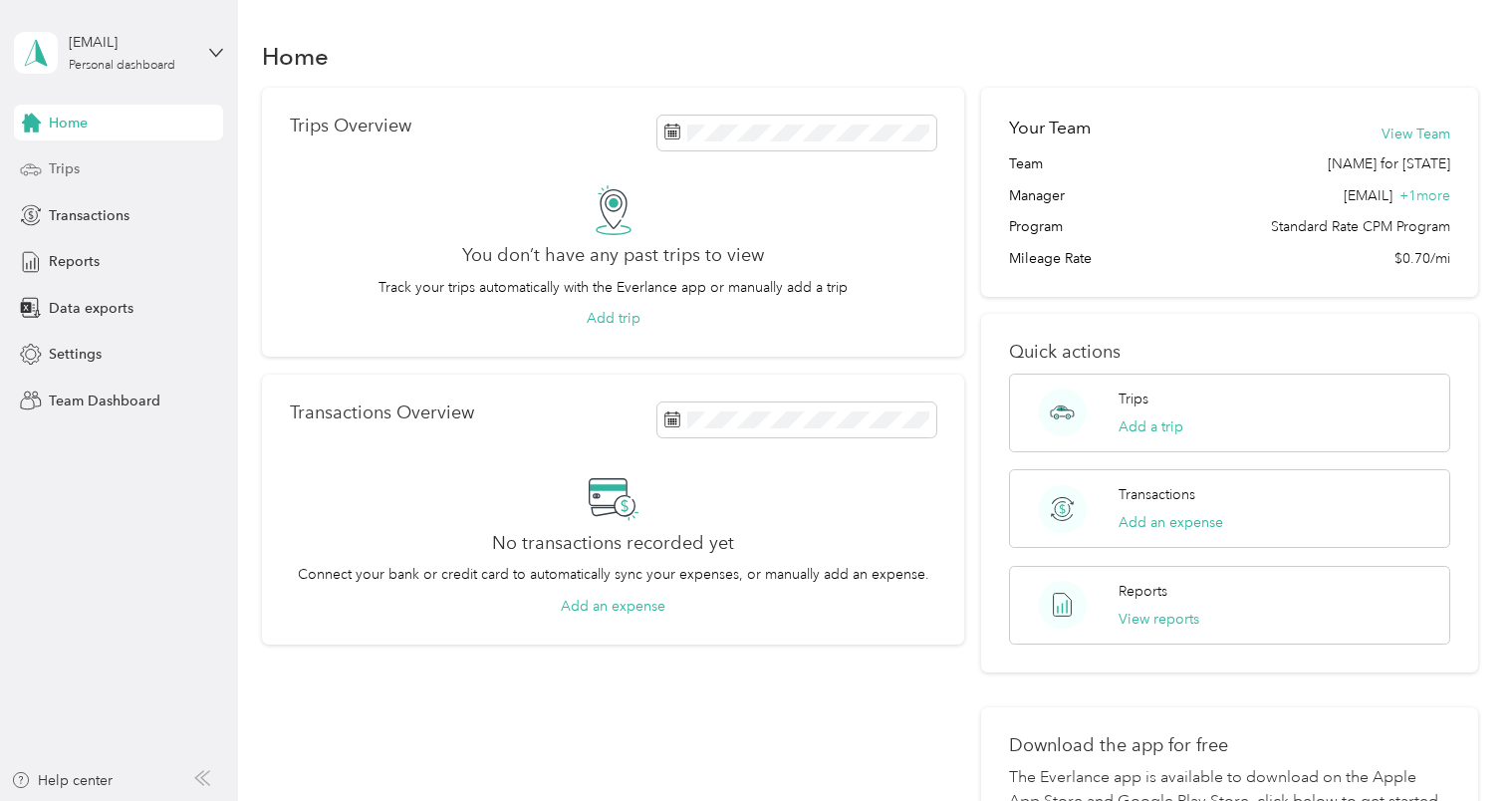 click on "Trips" at bounding box center [64, 168] 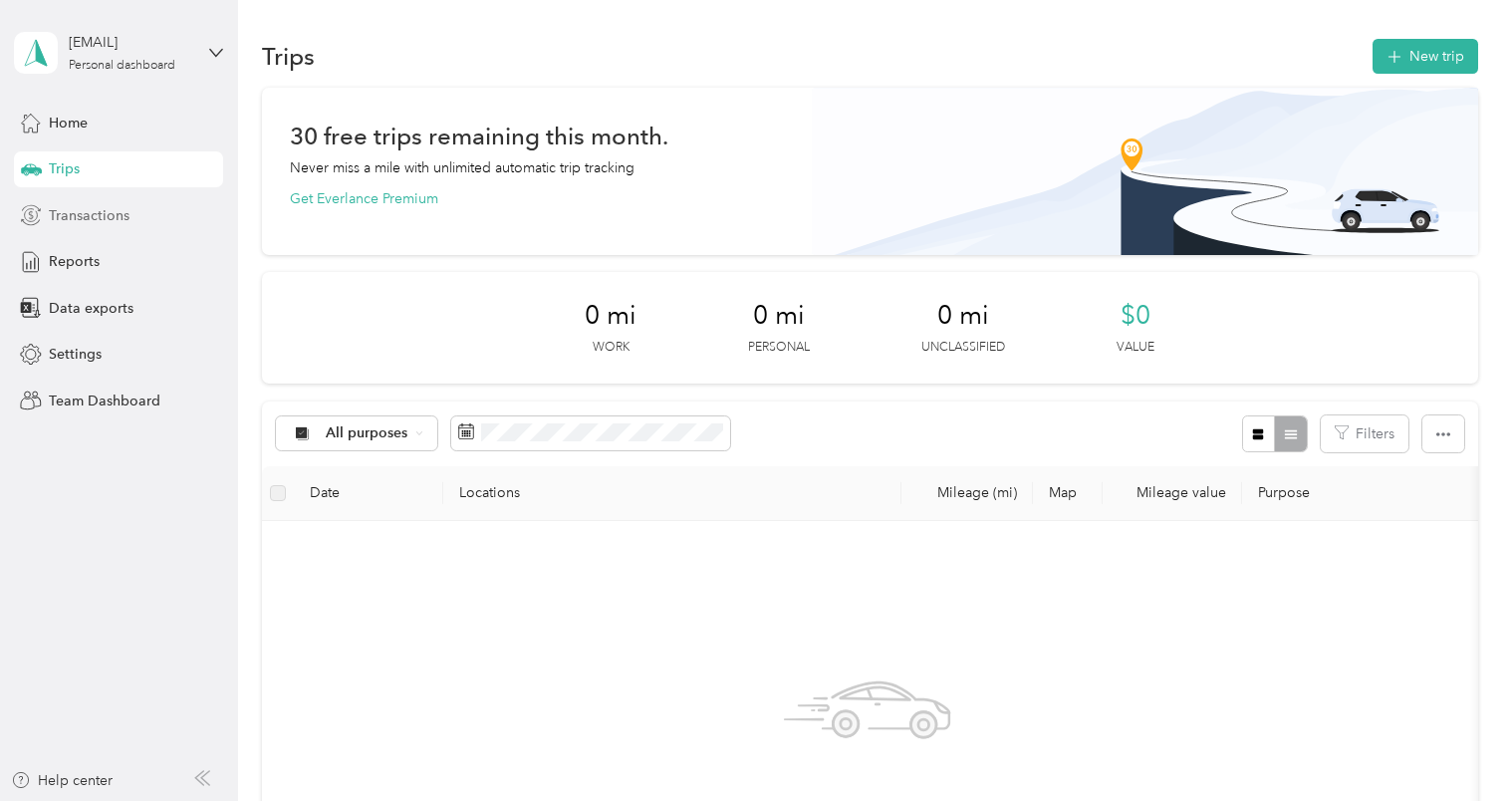 click on "Transactions" at bounding box center (89, 215) 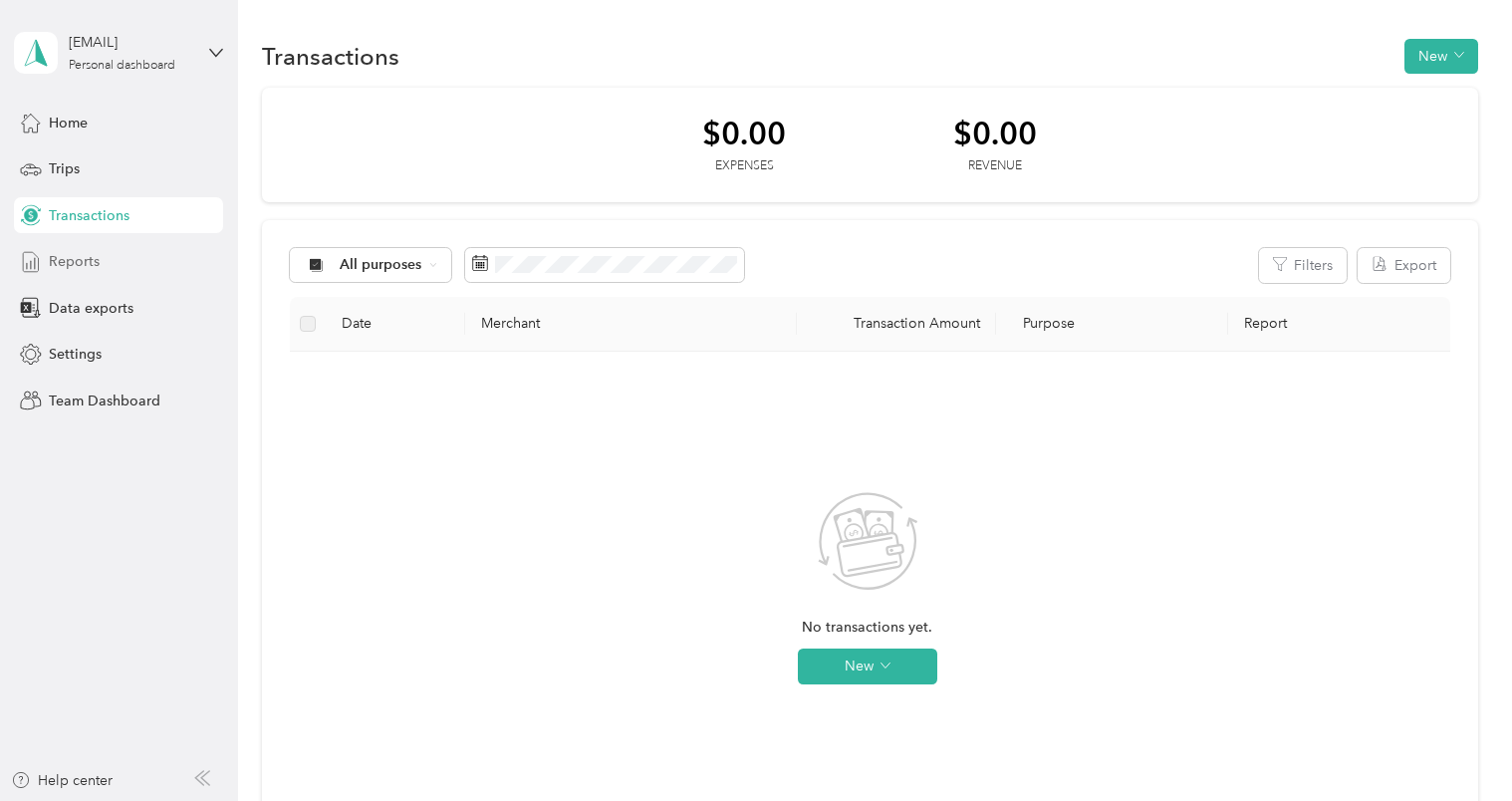 click on "Reports" at bounding box center [74, 261] 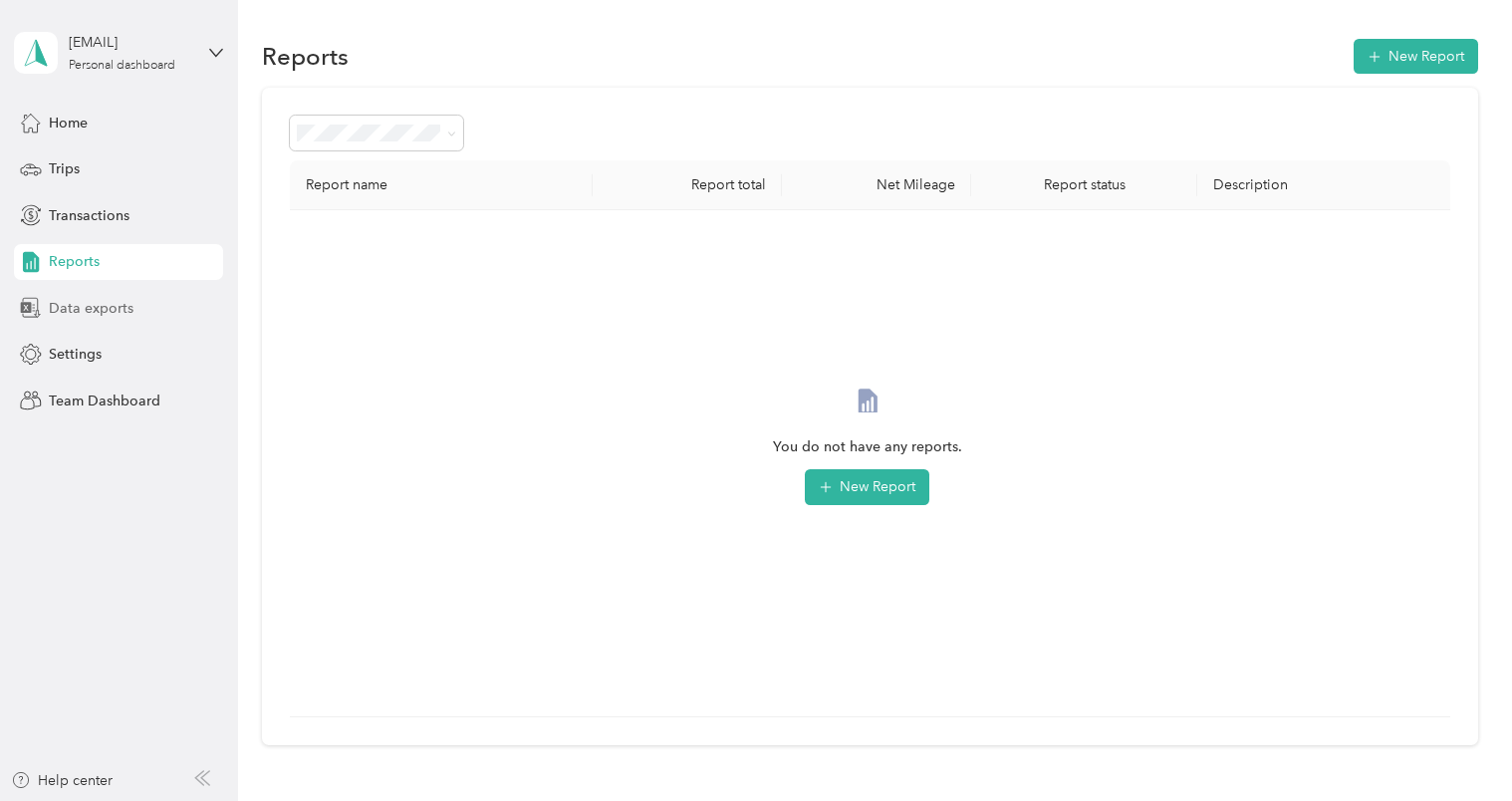 click on "Data exports" at bounding box center (91, 308) 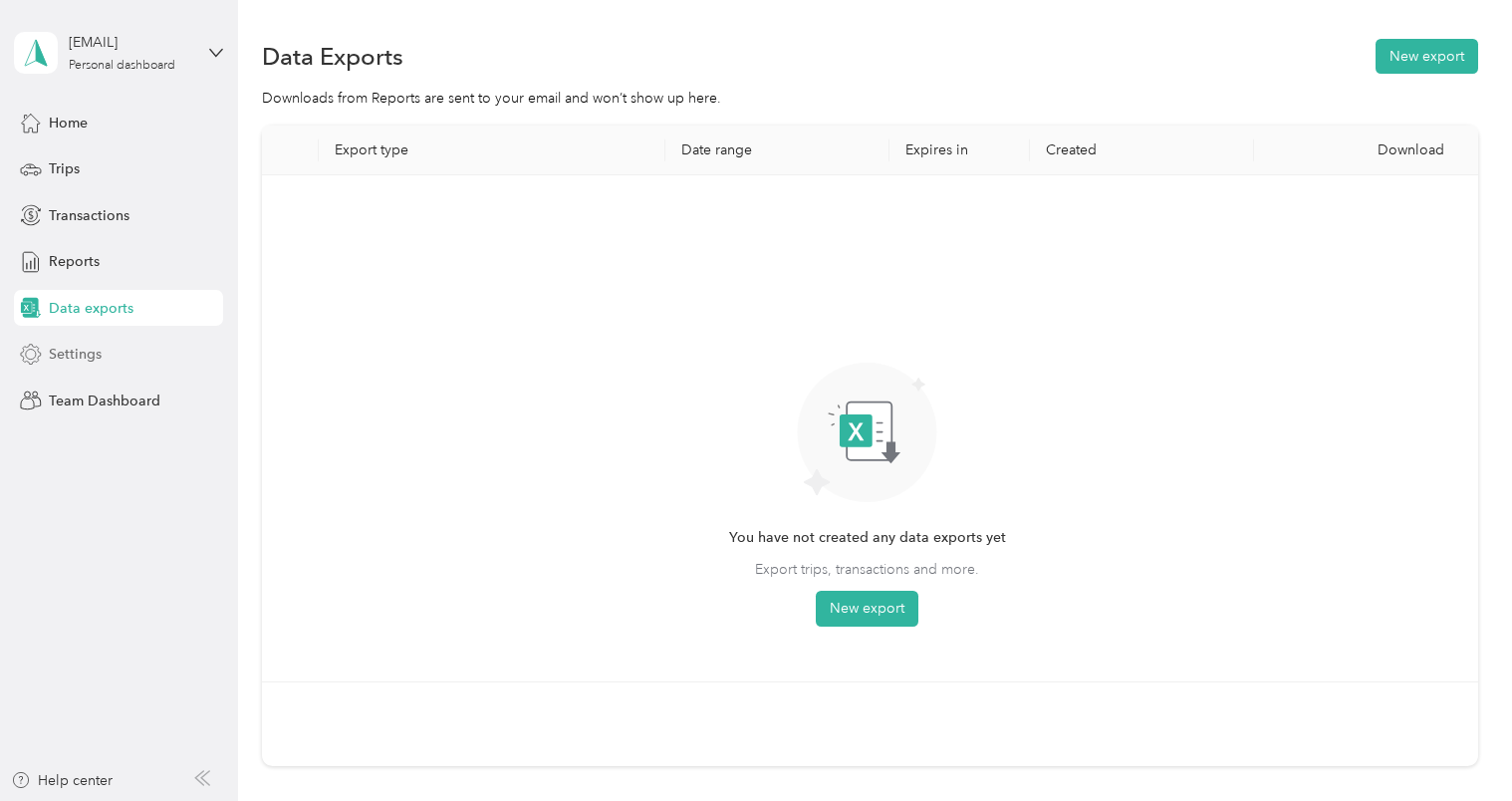 click on "Settings" at bounding box center (75, 354) 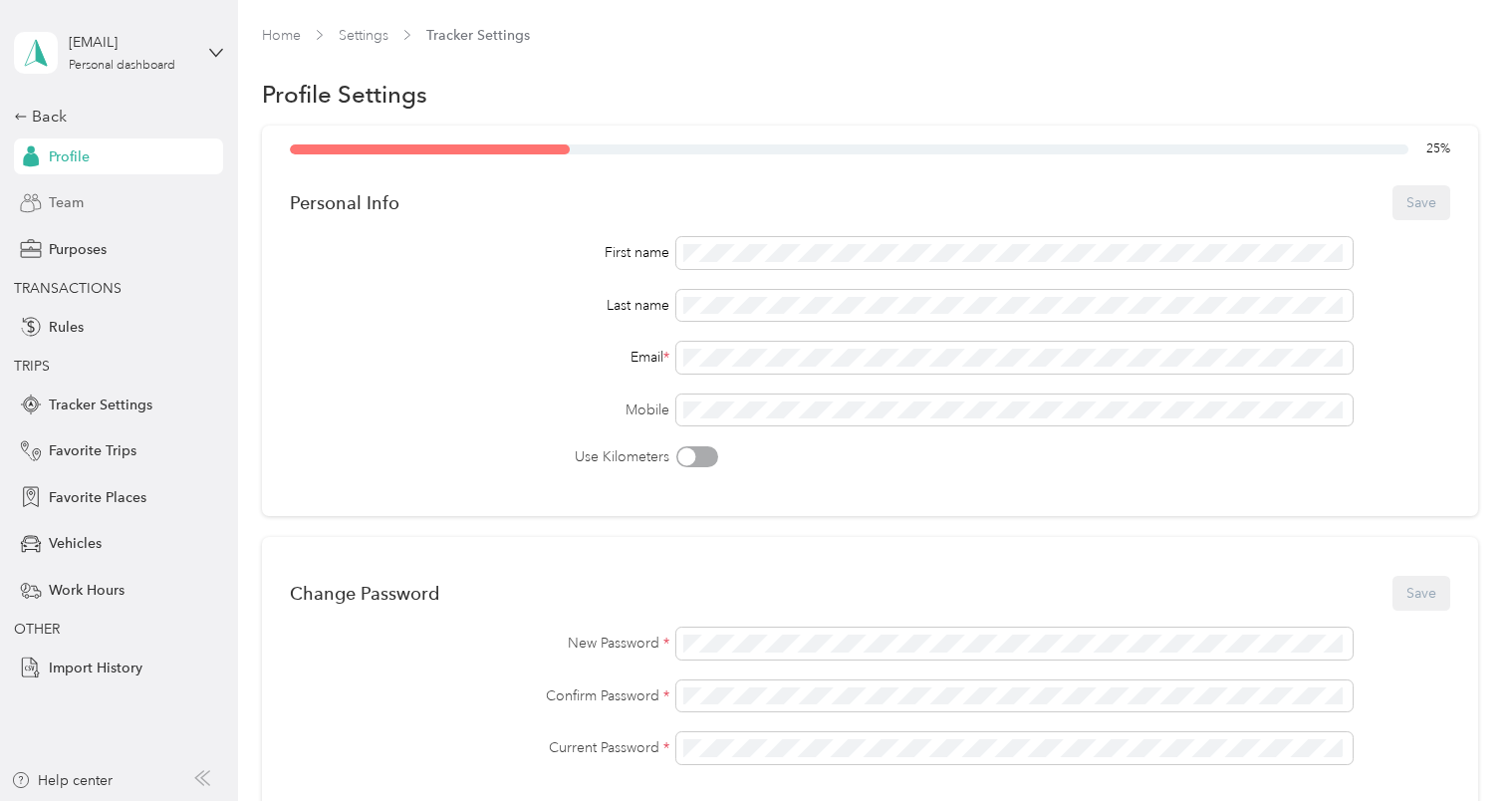 click on "Team" at bounding box center (66, 202) 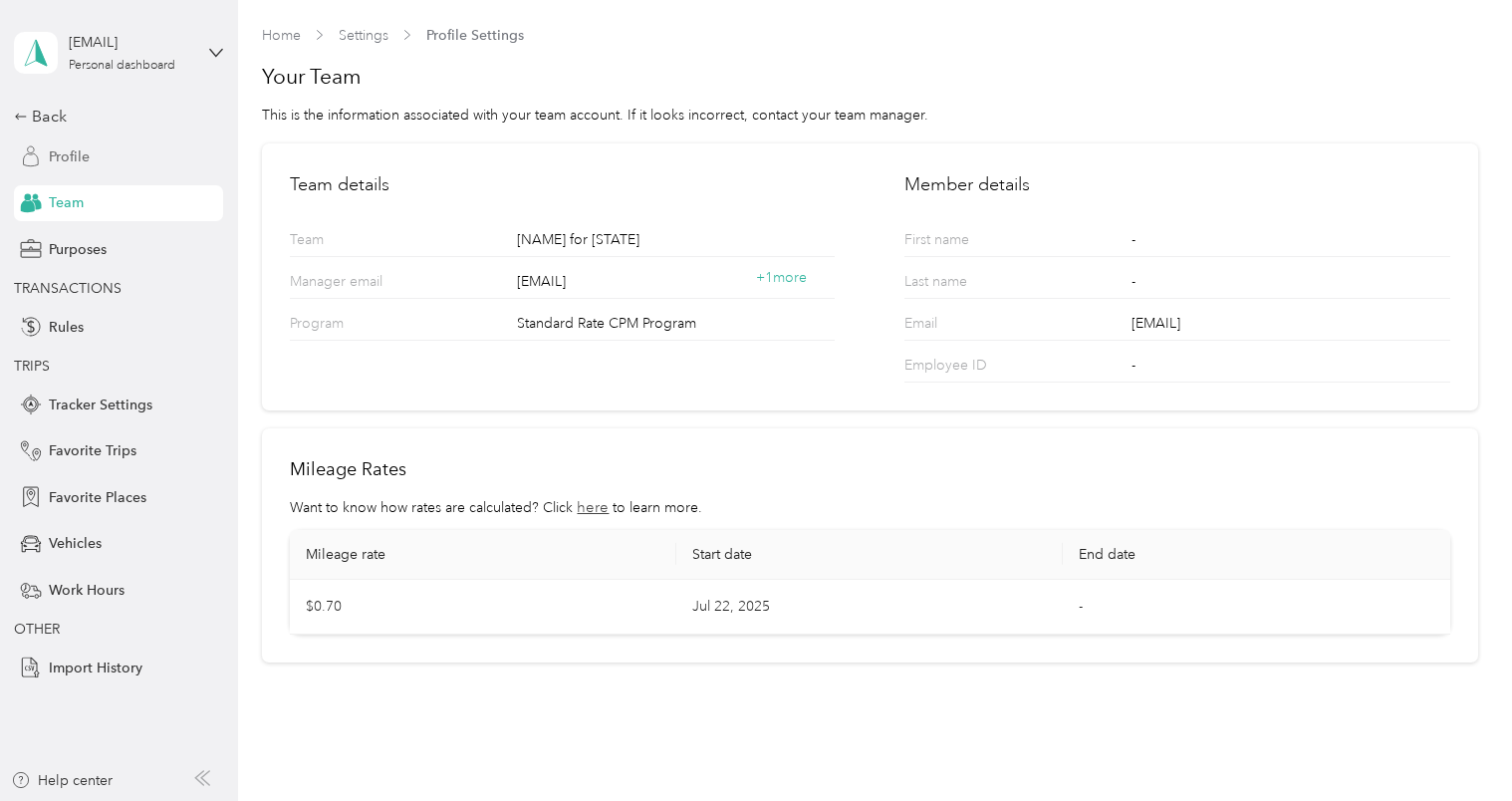 click on "Profile" at bounding box center [69, 156] 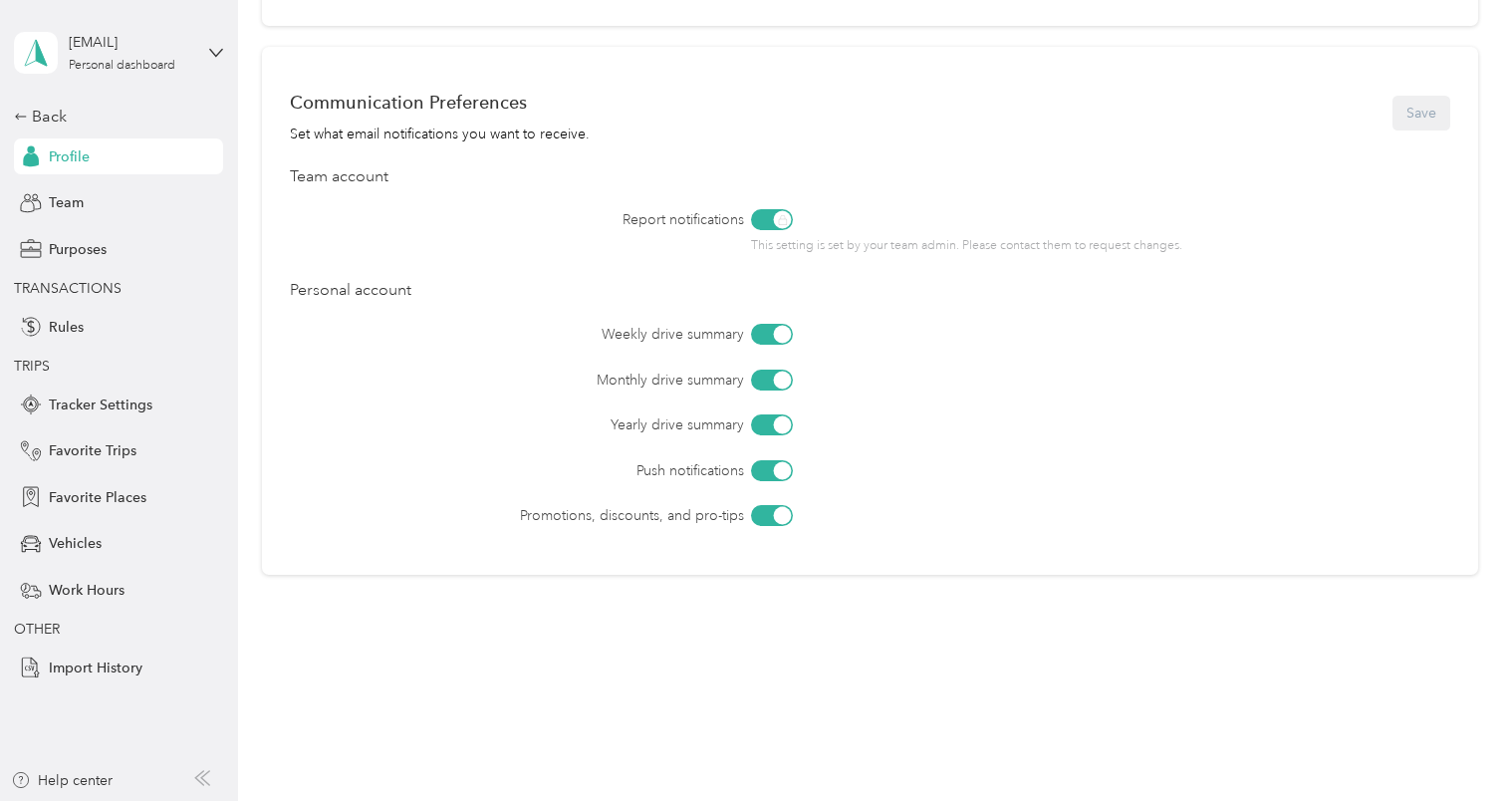 scroll, scrollTop: 0, scrollLeft: 0, axis: both 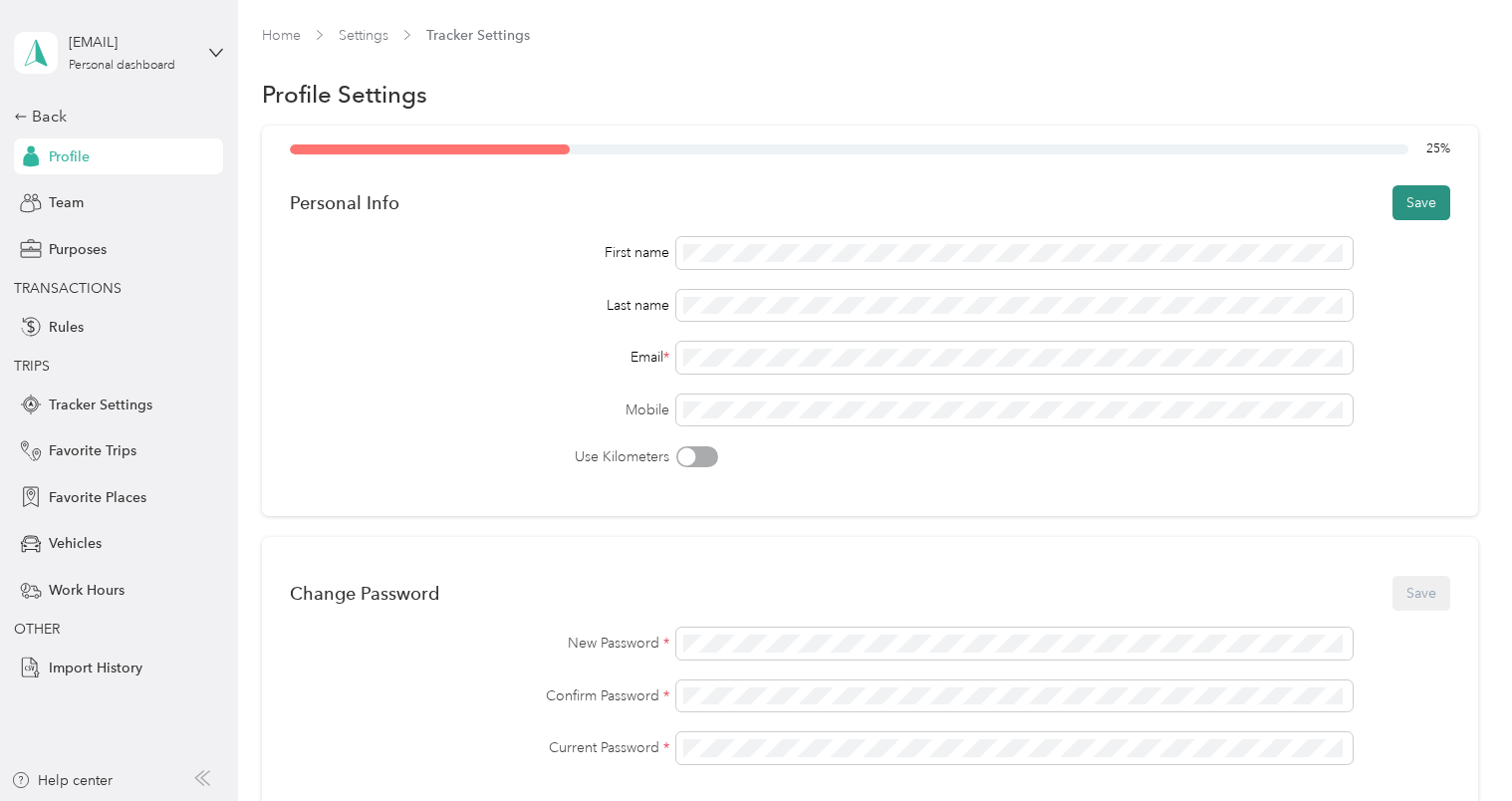 click on "Save" at bounding box center [1421, 202] 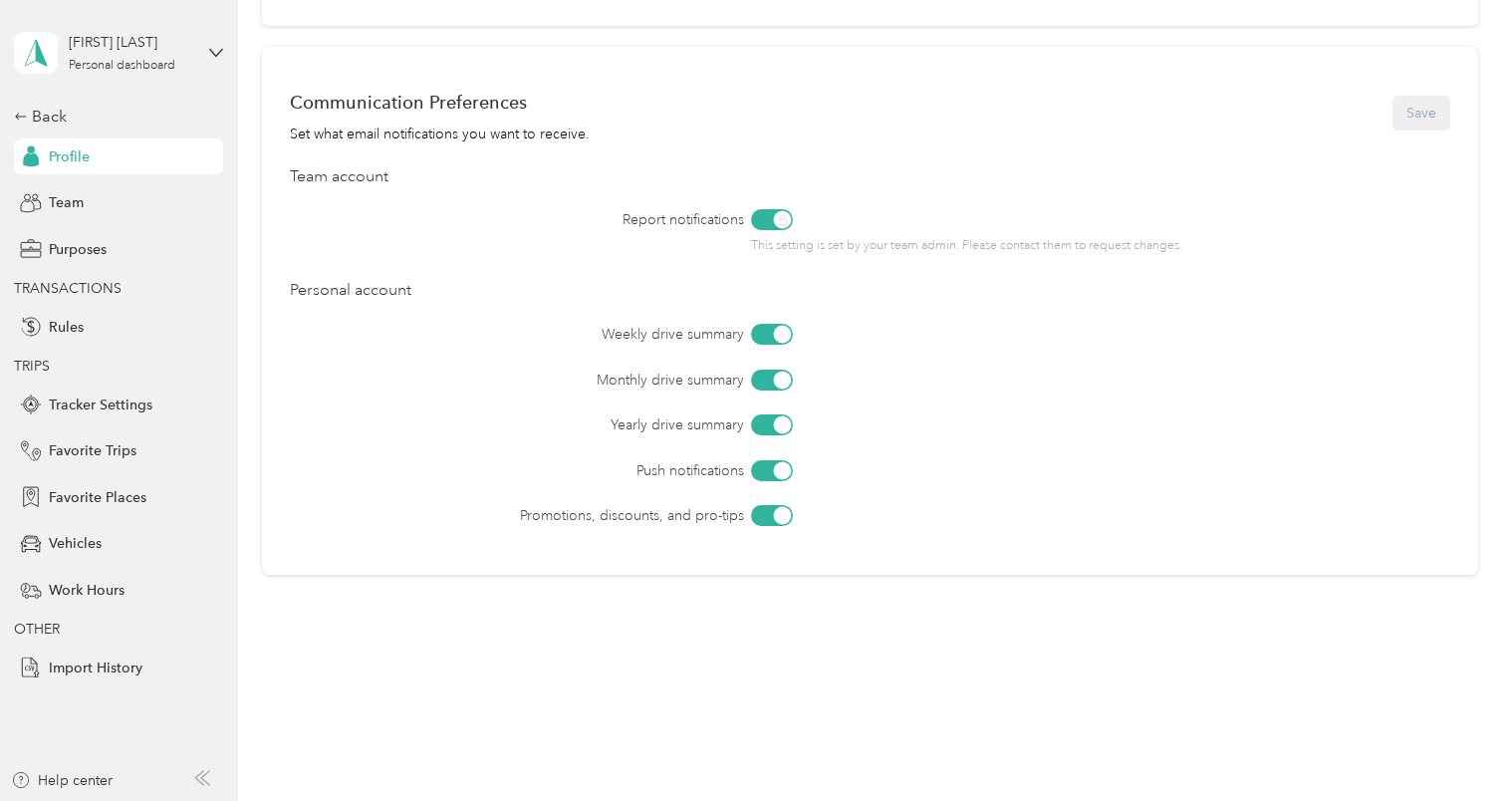 scroll, scrollTop: 0, scrollLeft: 0, axis: both 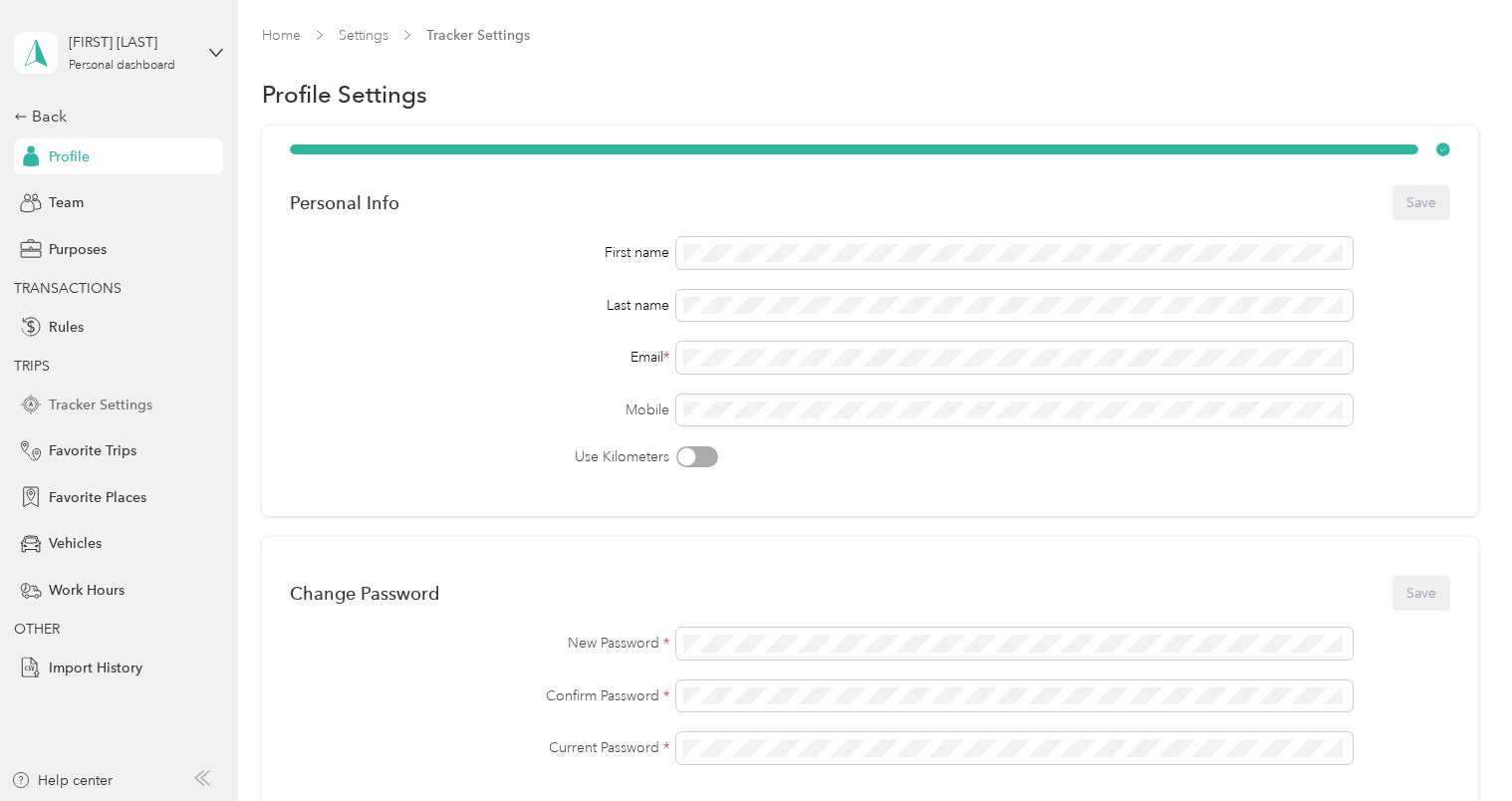 click on "Tracker Settings" at bounding box center [101, 404] 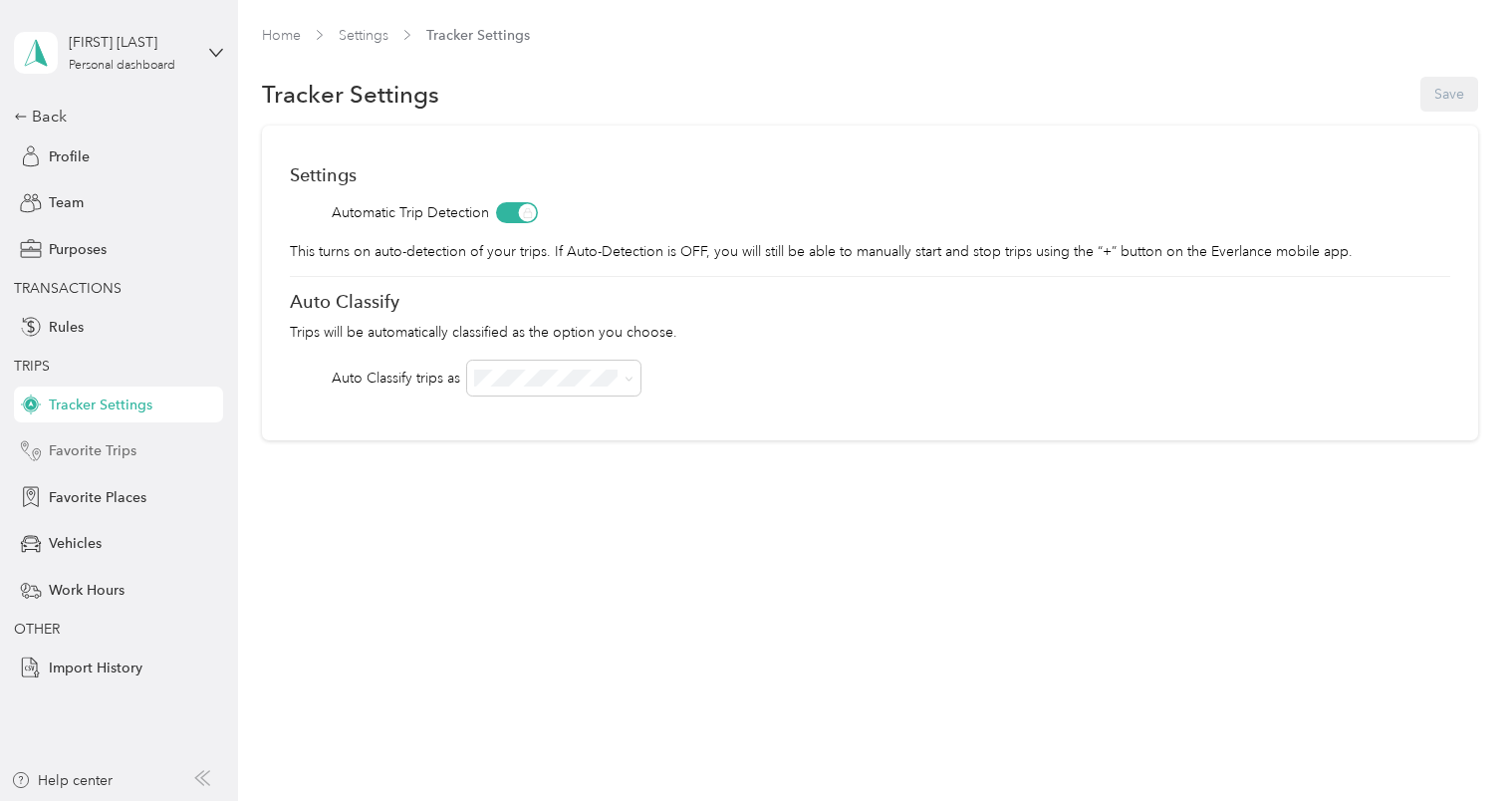 click on "Favorite Trips" at bounding box center (93, 450) 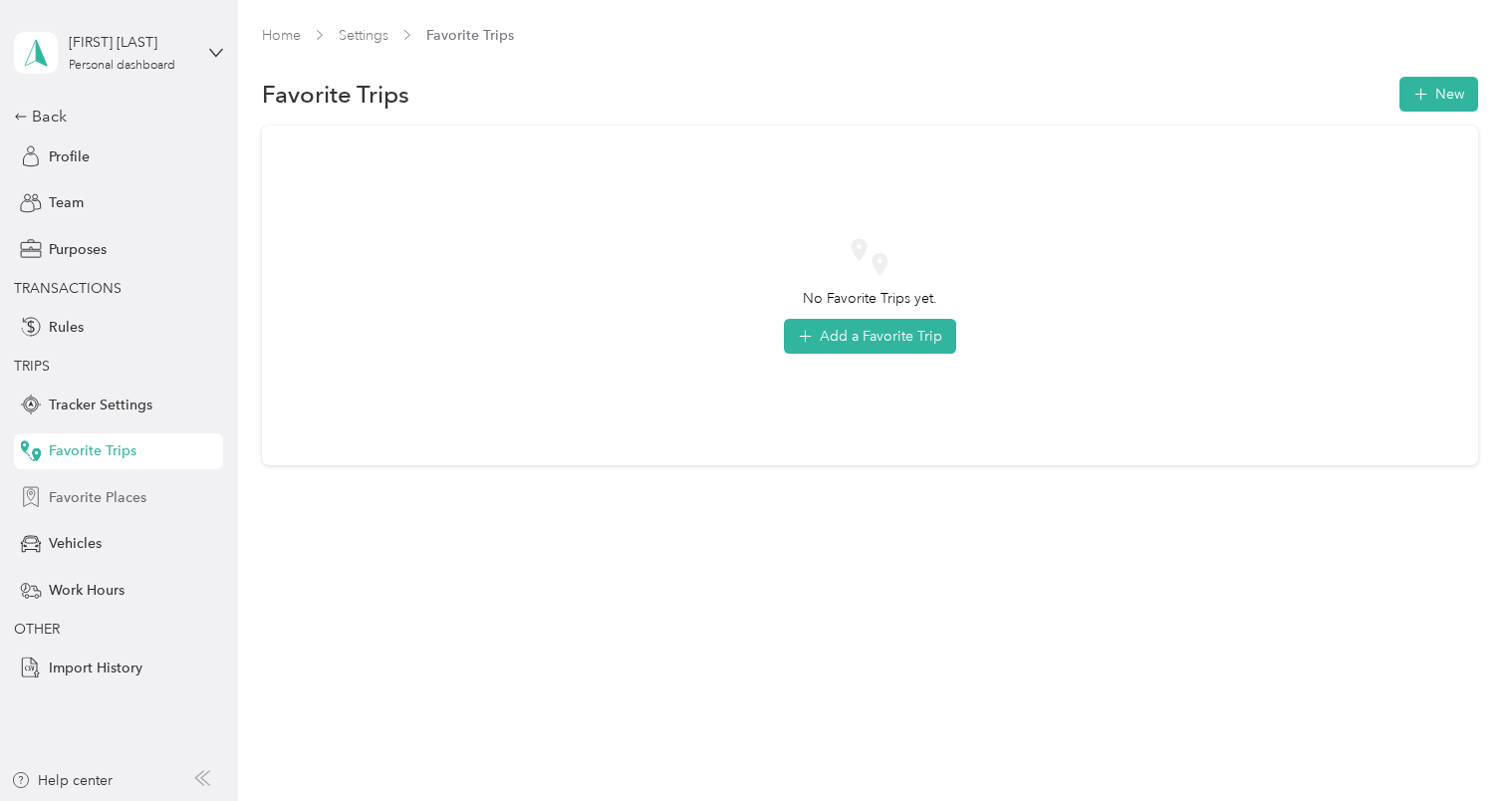 click on "Favorite Places" at bounding box center [98, 497] 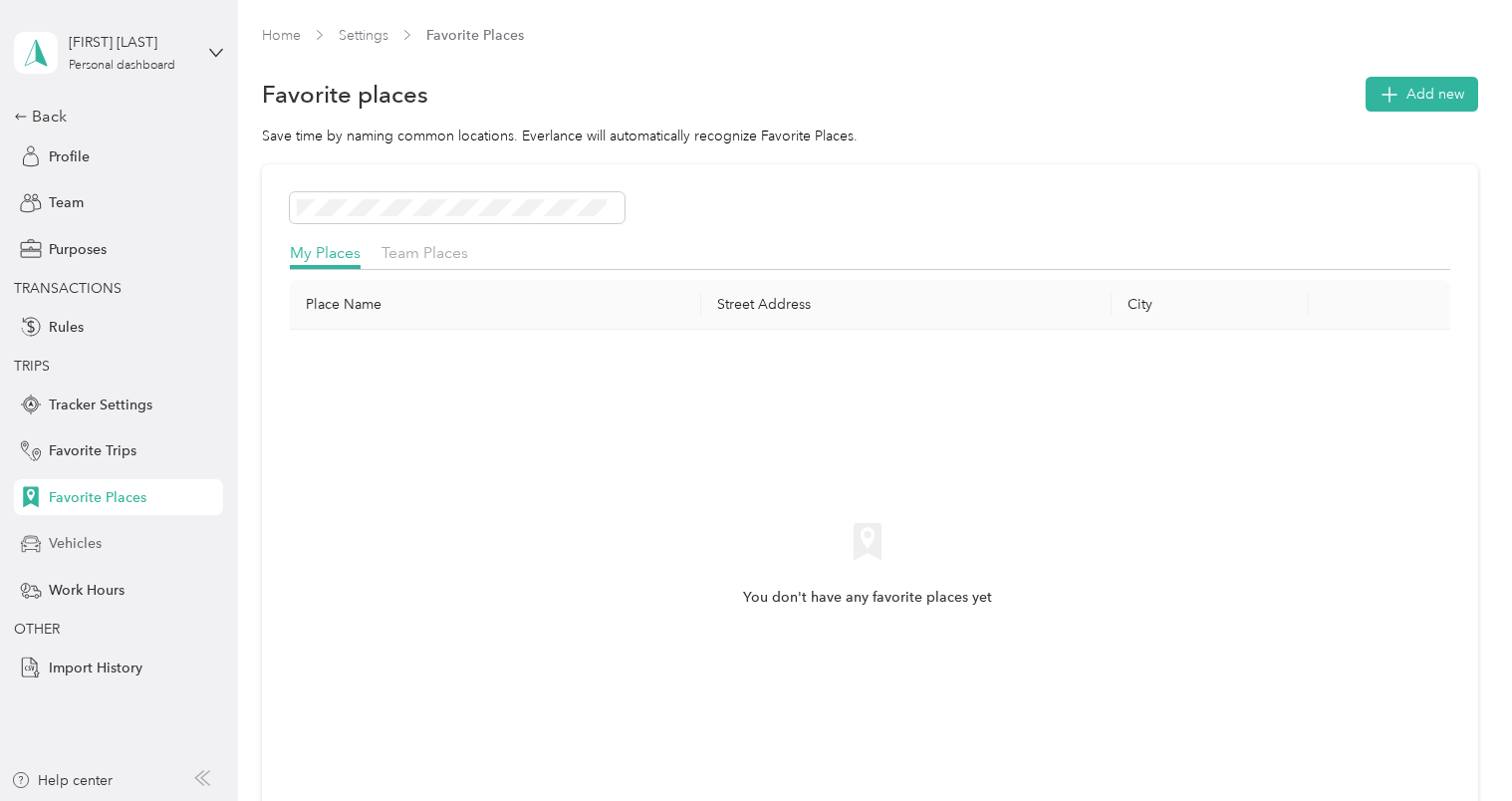 click on "Vehicles" at bounding box center [119, 544] 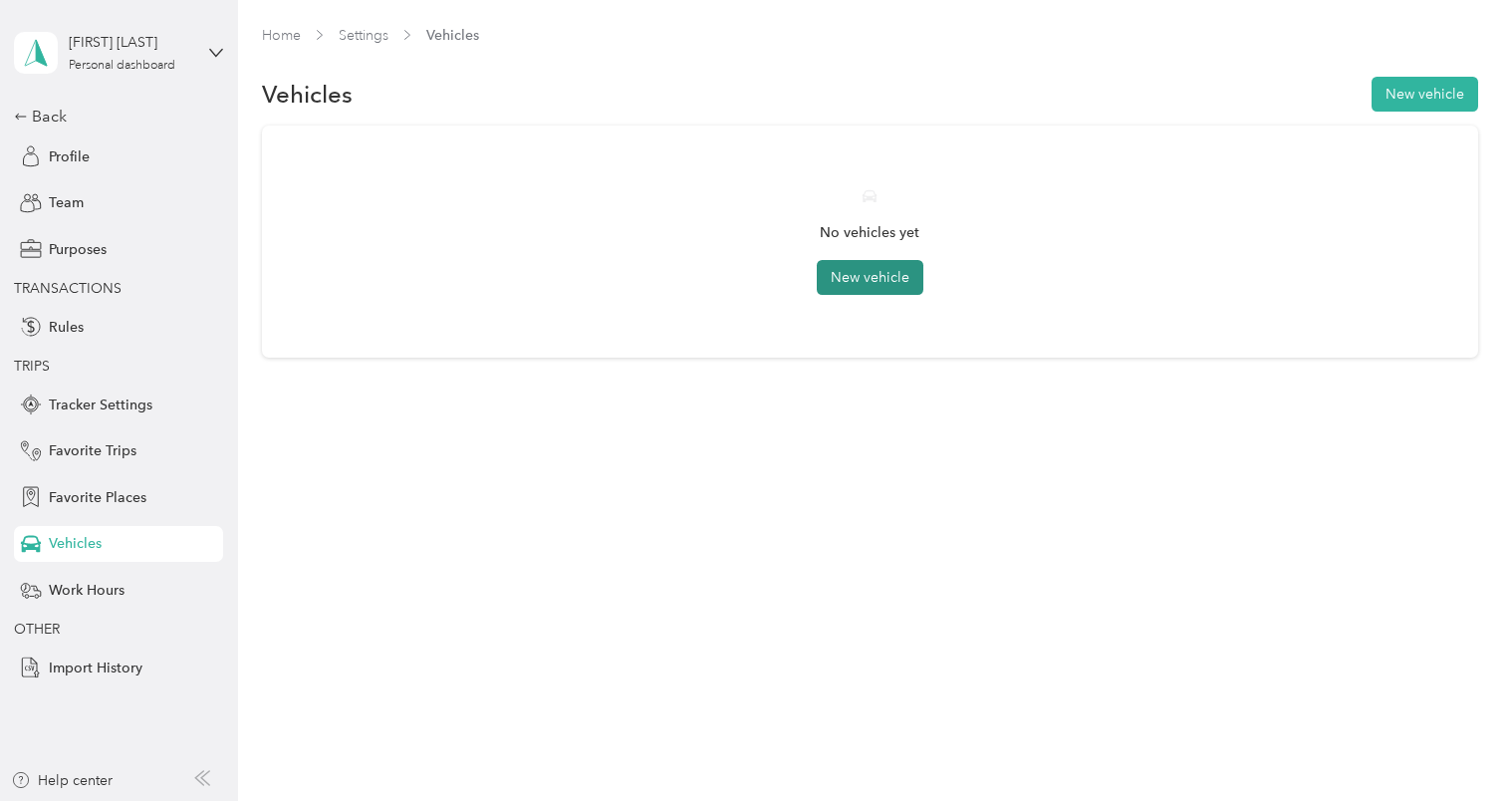 click on "New vehicle" at bounding box center (870, 277) 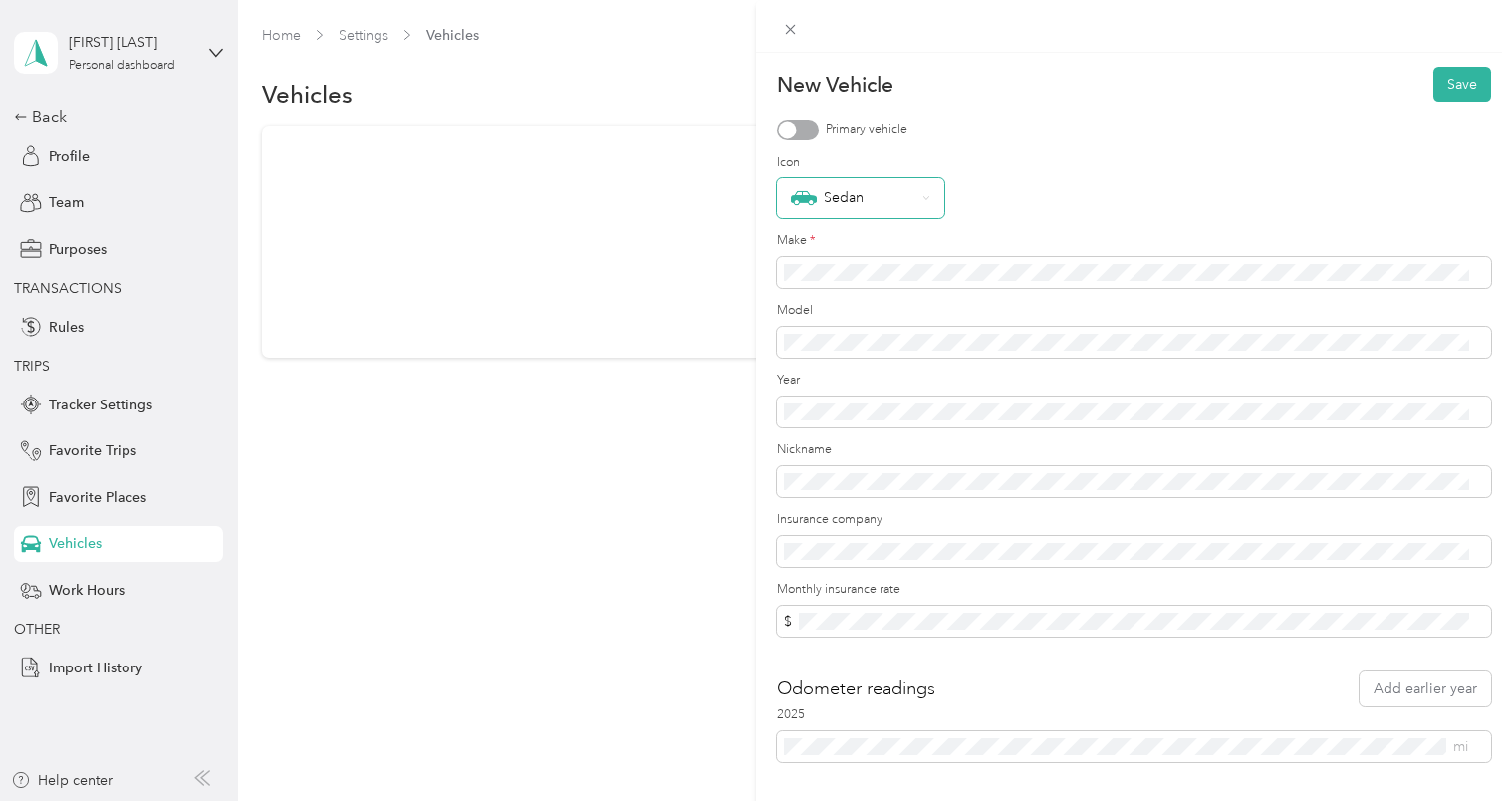 click on "Sedan" at bounding box center [853, 198] 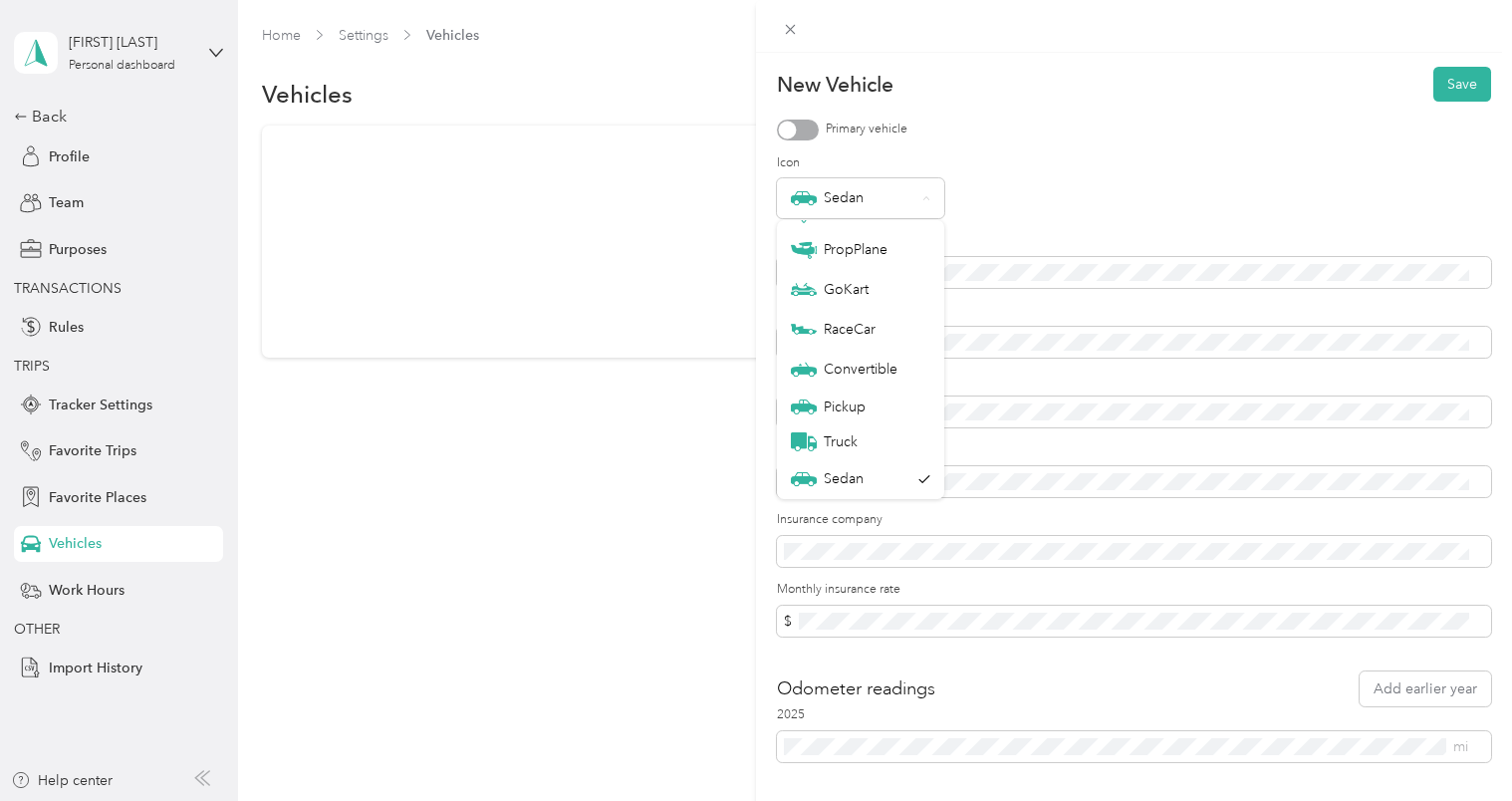 scroll, scrollTop: 0, scrollLeft: 0, axis: both 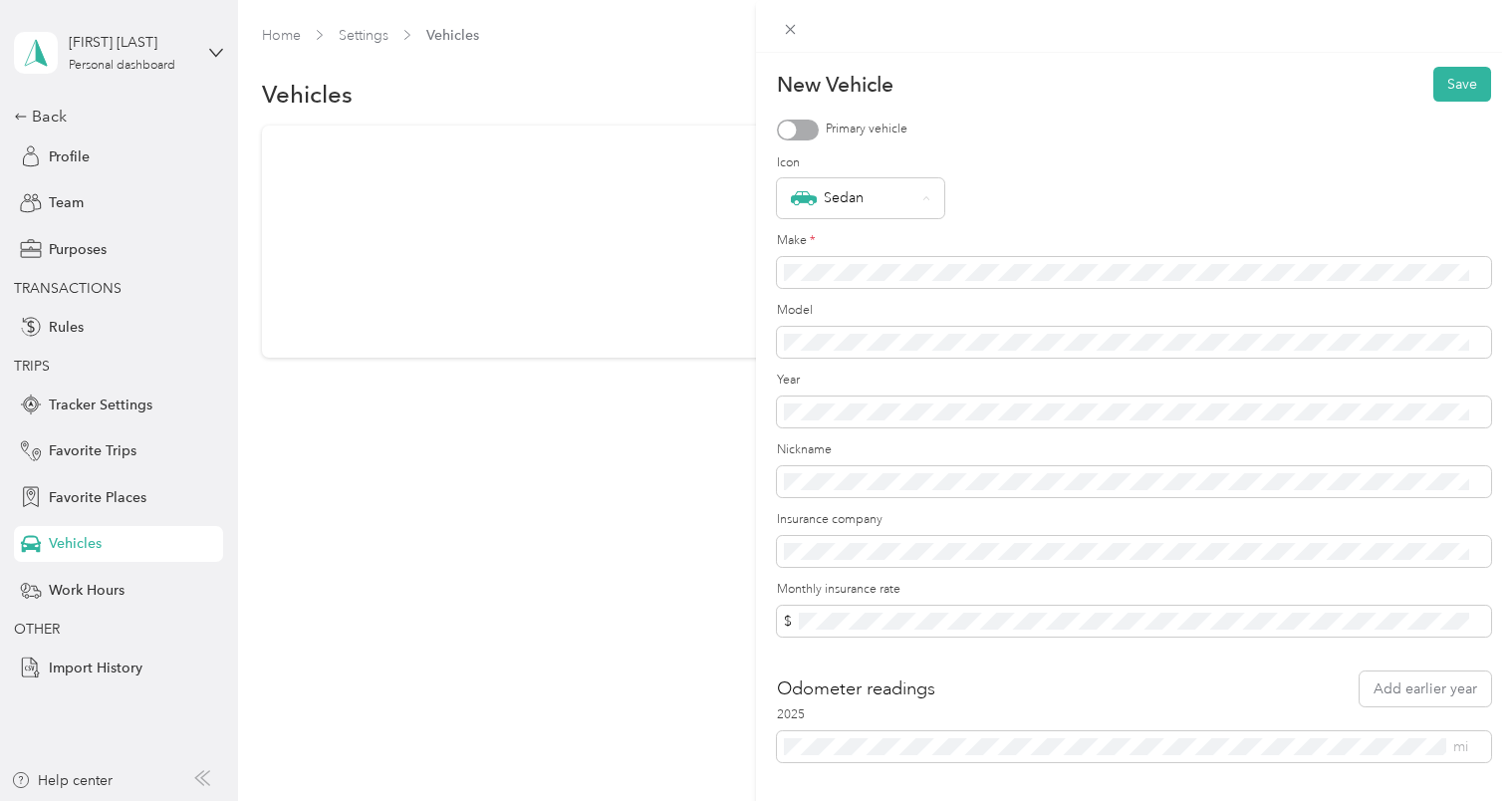 click on "Icon" at bounding box center [1134, 163] 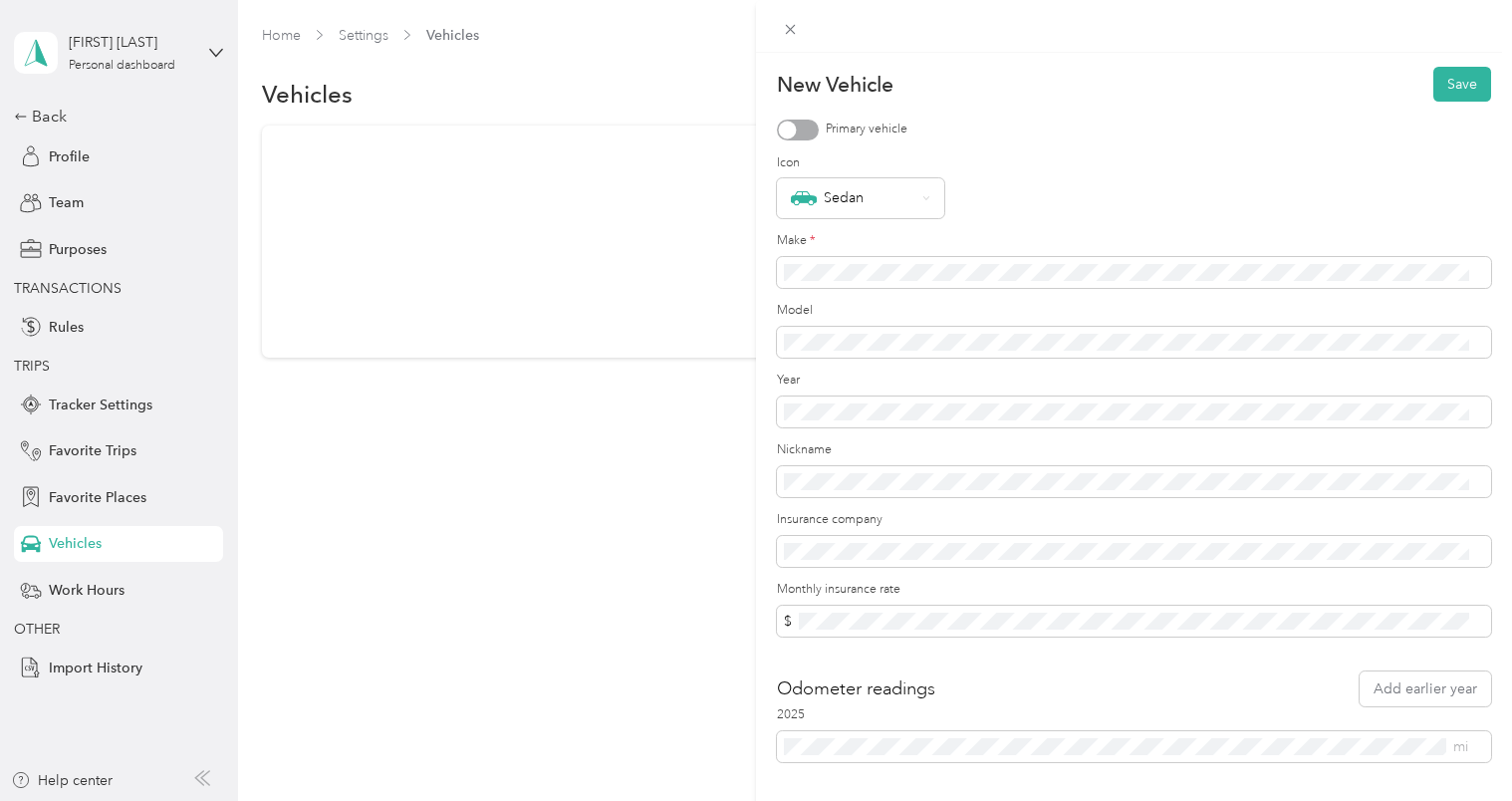 click on "New Vehicle Save Primary vehicle   Icon     Sedan Make   * Model   Year   Nickname   Insurance company   Monthly insurance rate   $ Odometer readings Add earlier year 2025   mi" at bounding box center [756, 400] 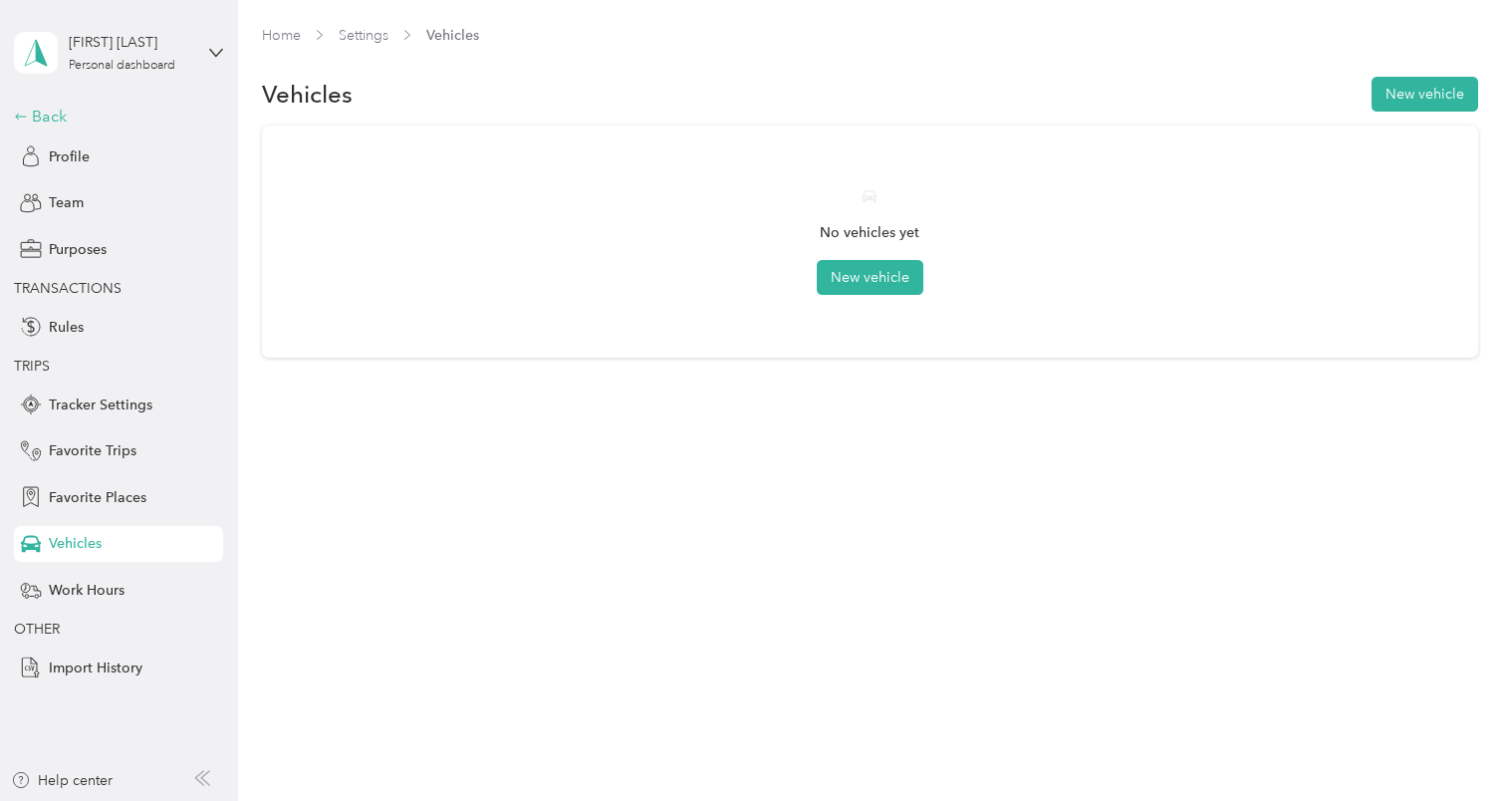 click on "Back" at bounding box center (114, 117) 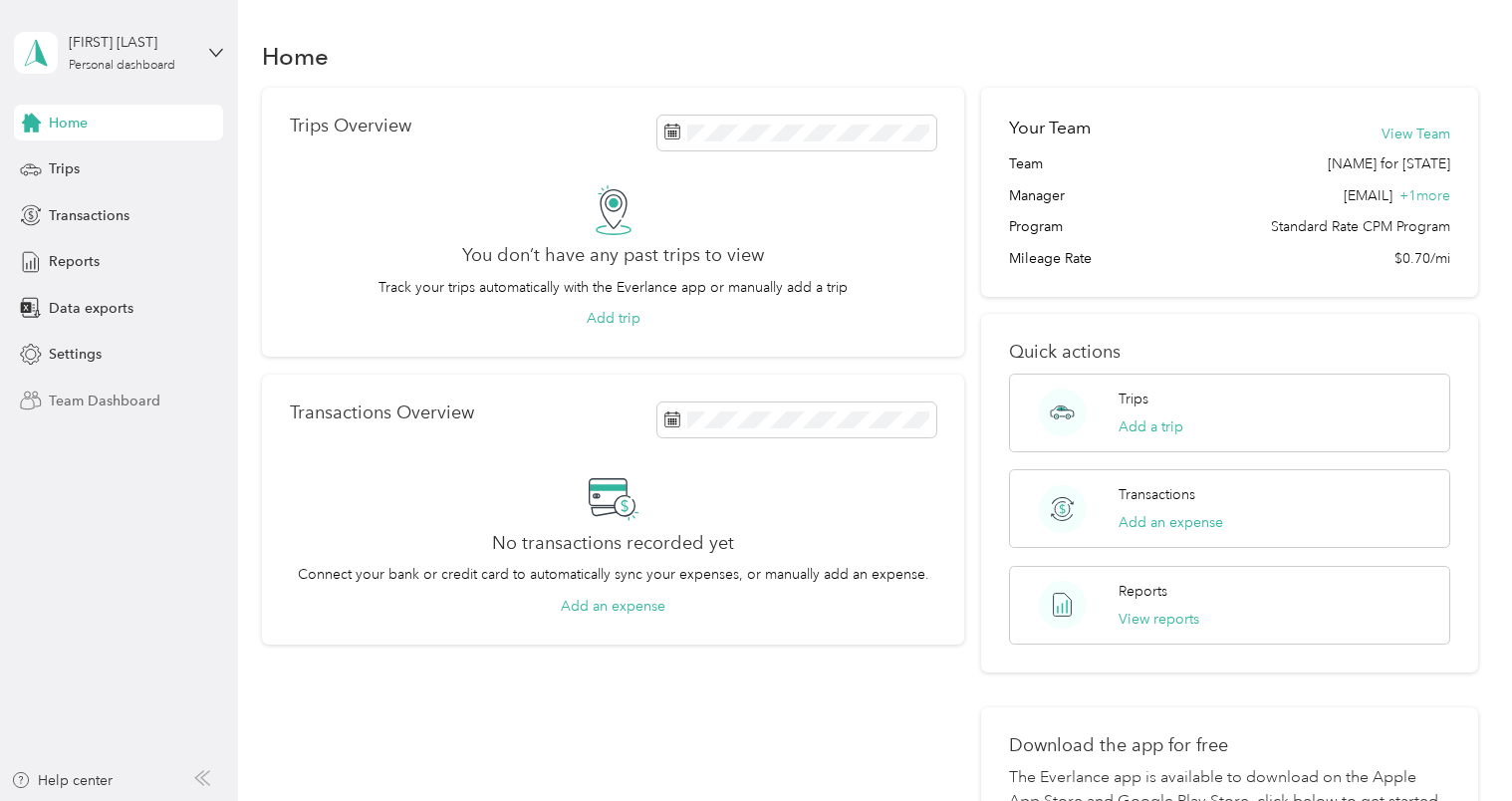 click on "Team Dashboard" at bounding box center (105, 400) 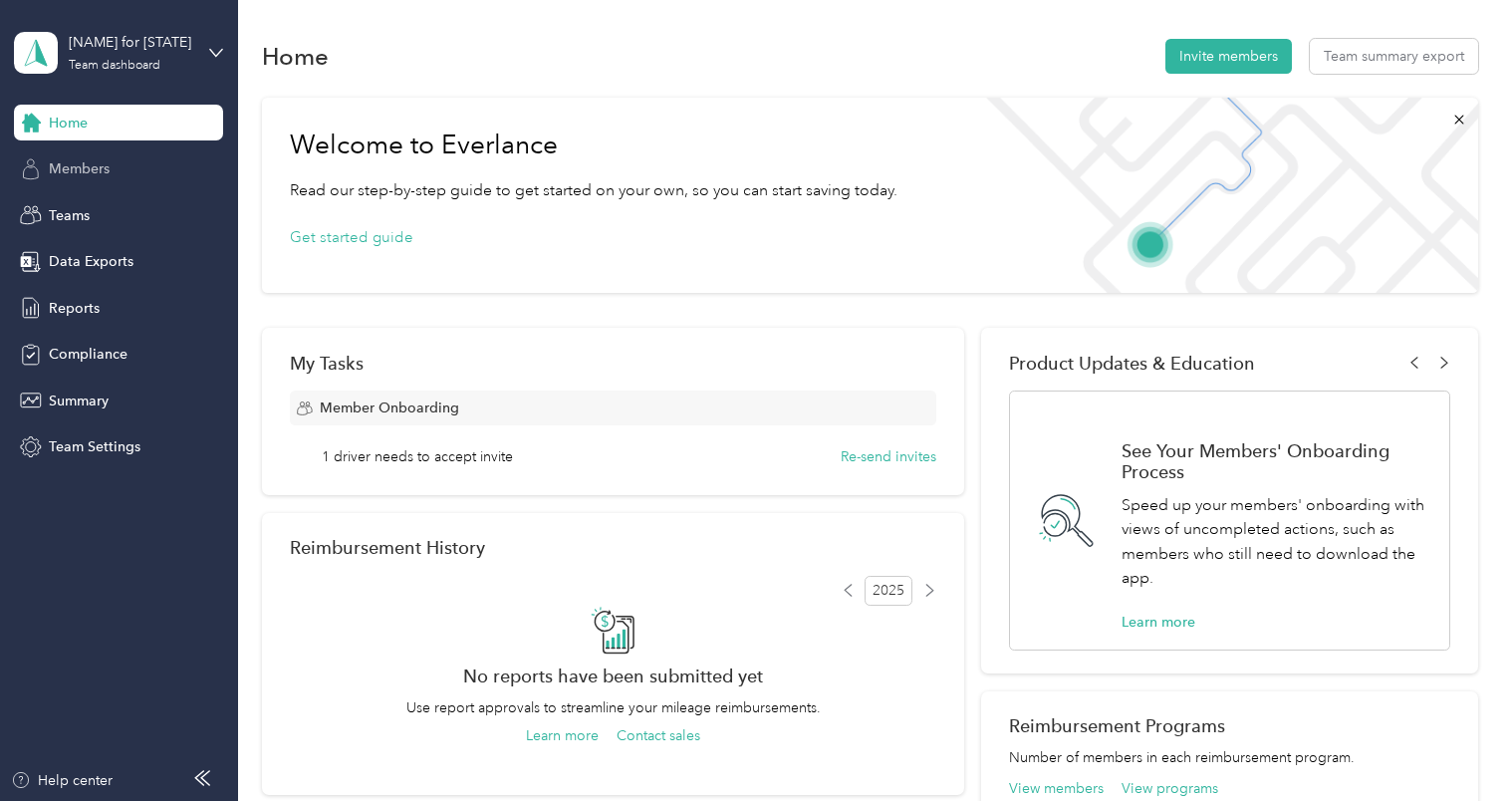 click on "Members" at bounding box center [79, 168] 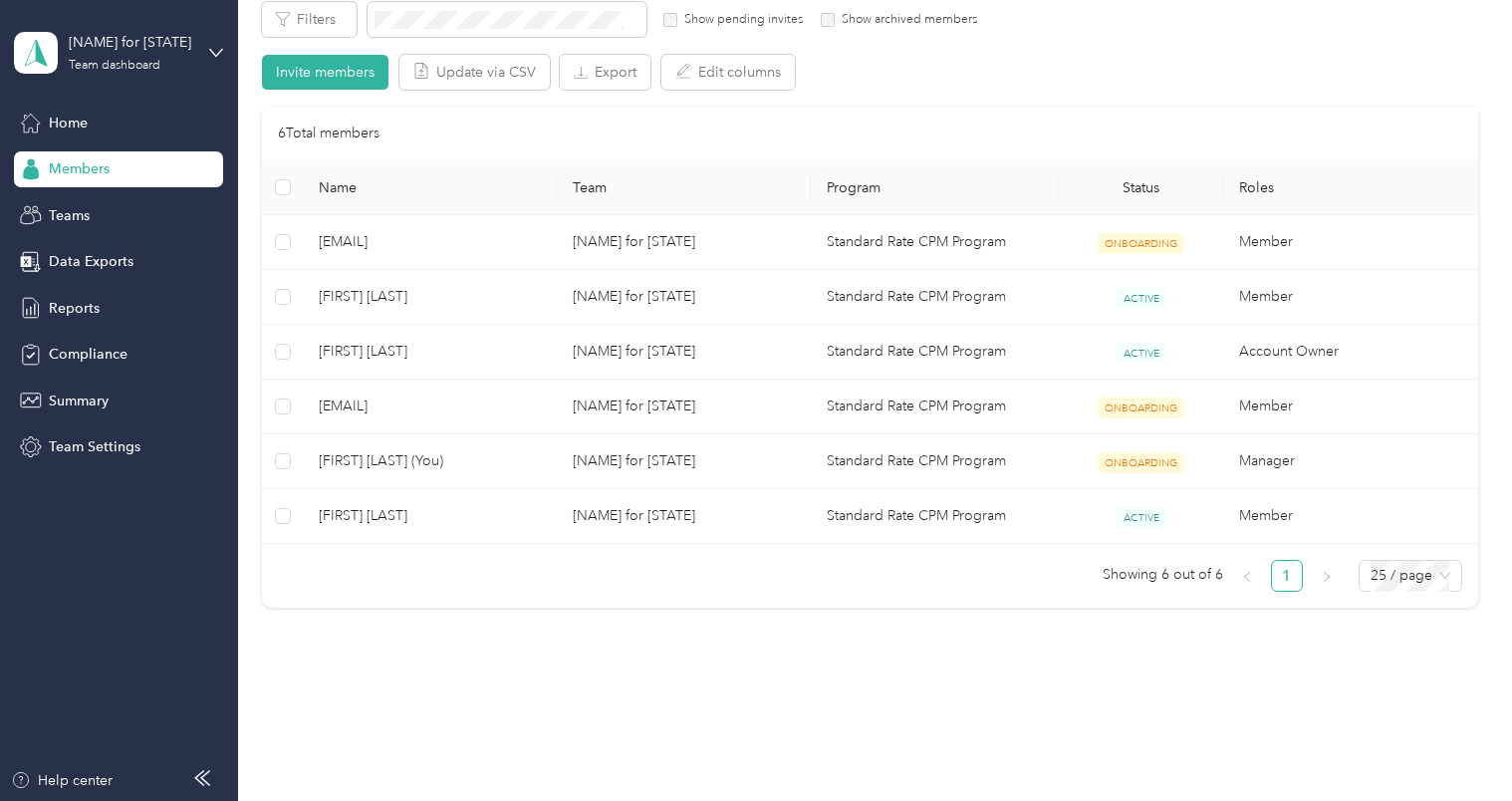 scroll, scrollTop: 371, scrollLeft: 0, axis: vertical 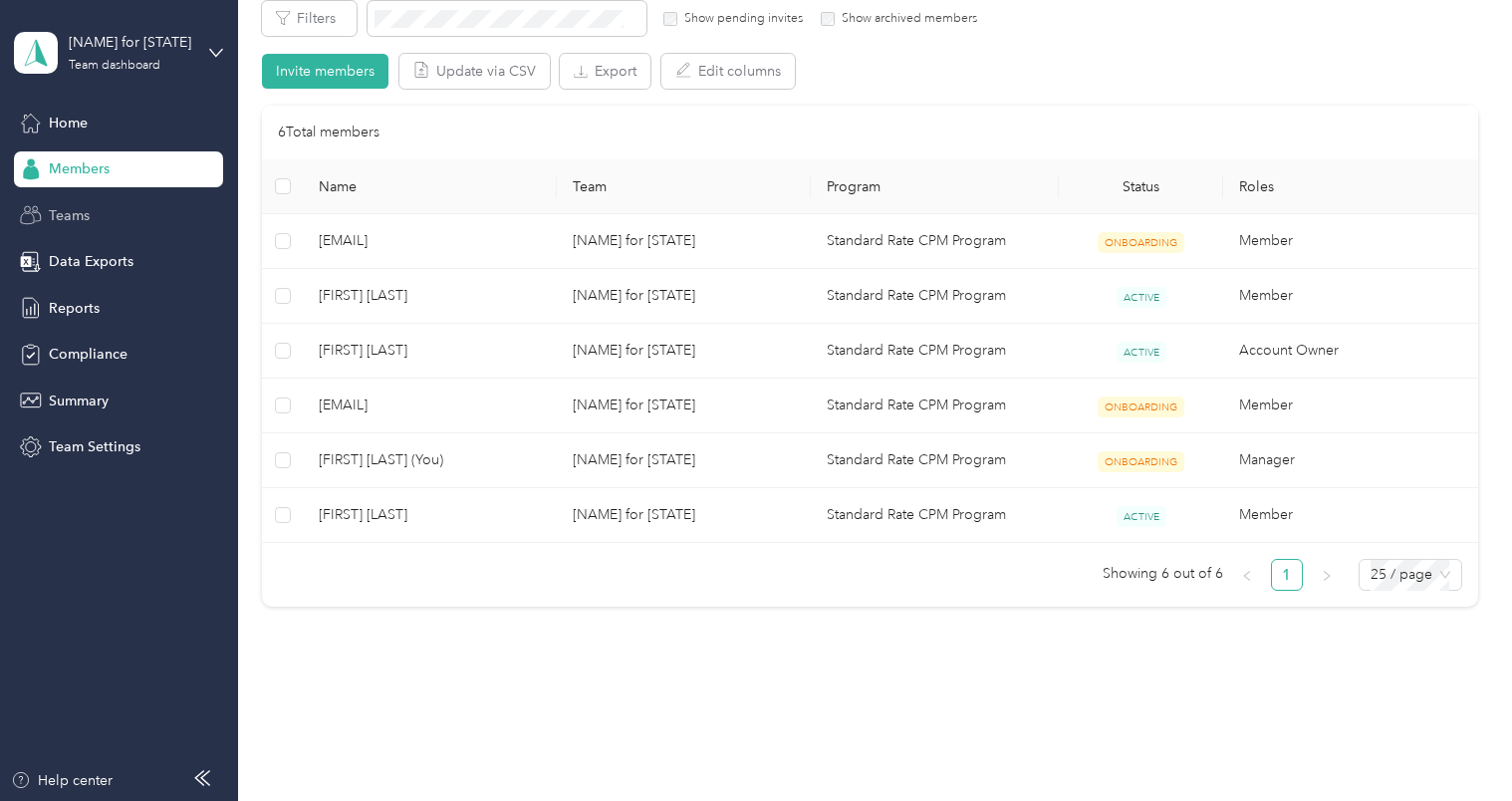 click on "Teams" at bounding box center (69, 215) 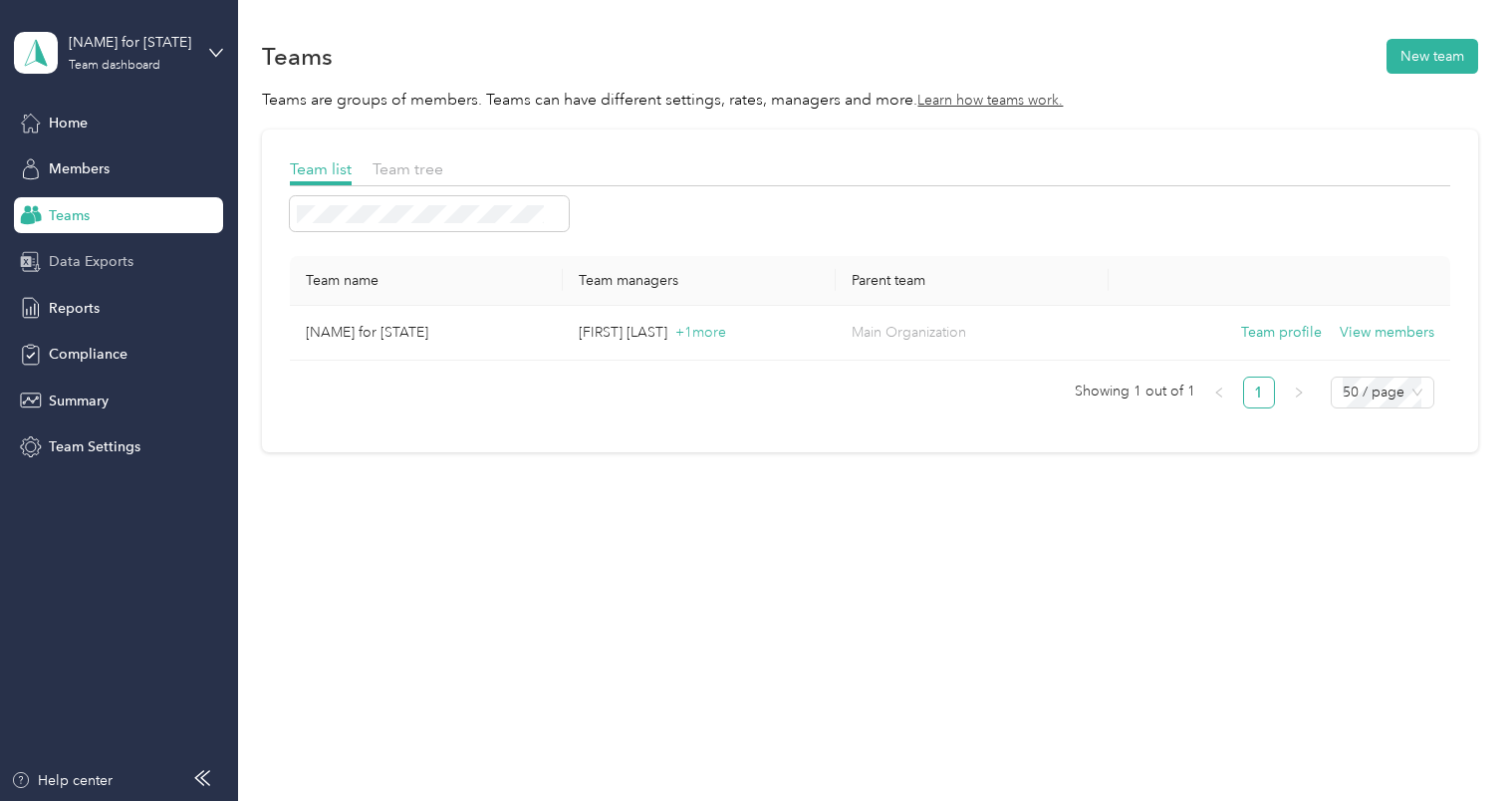 click on "Data Exports" at bounding box center (91, 261) 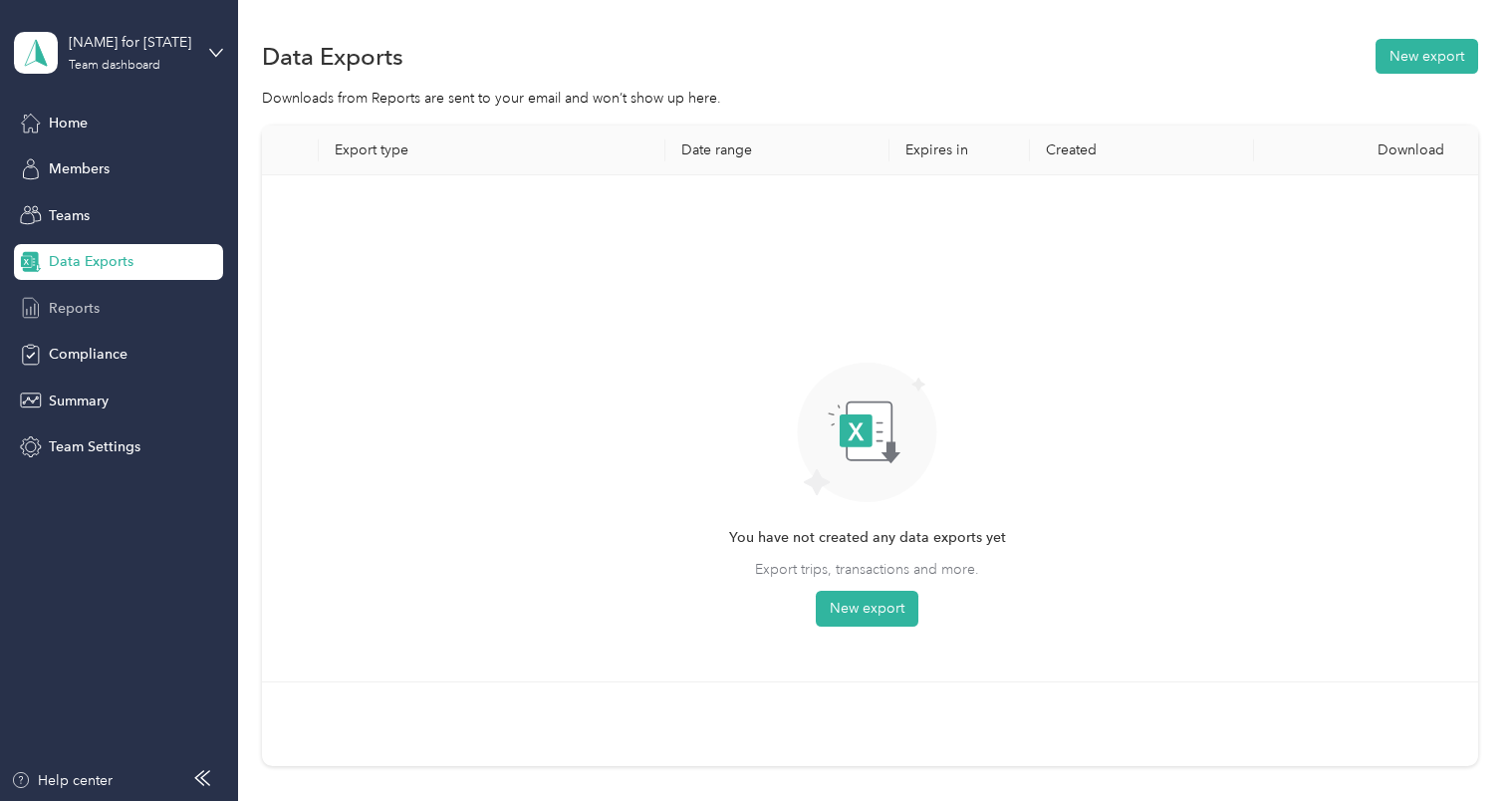 click on "Reports" at bounding box center [119, 308] 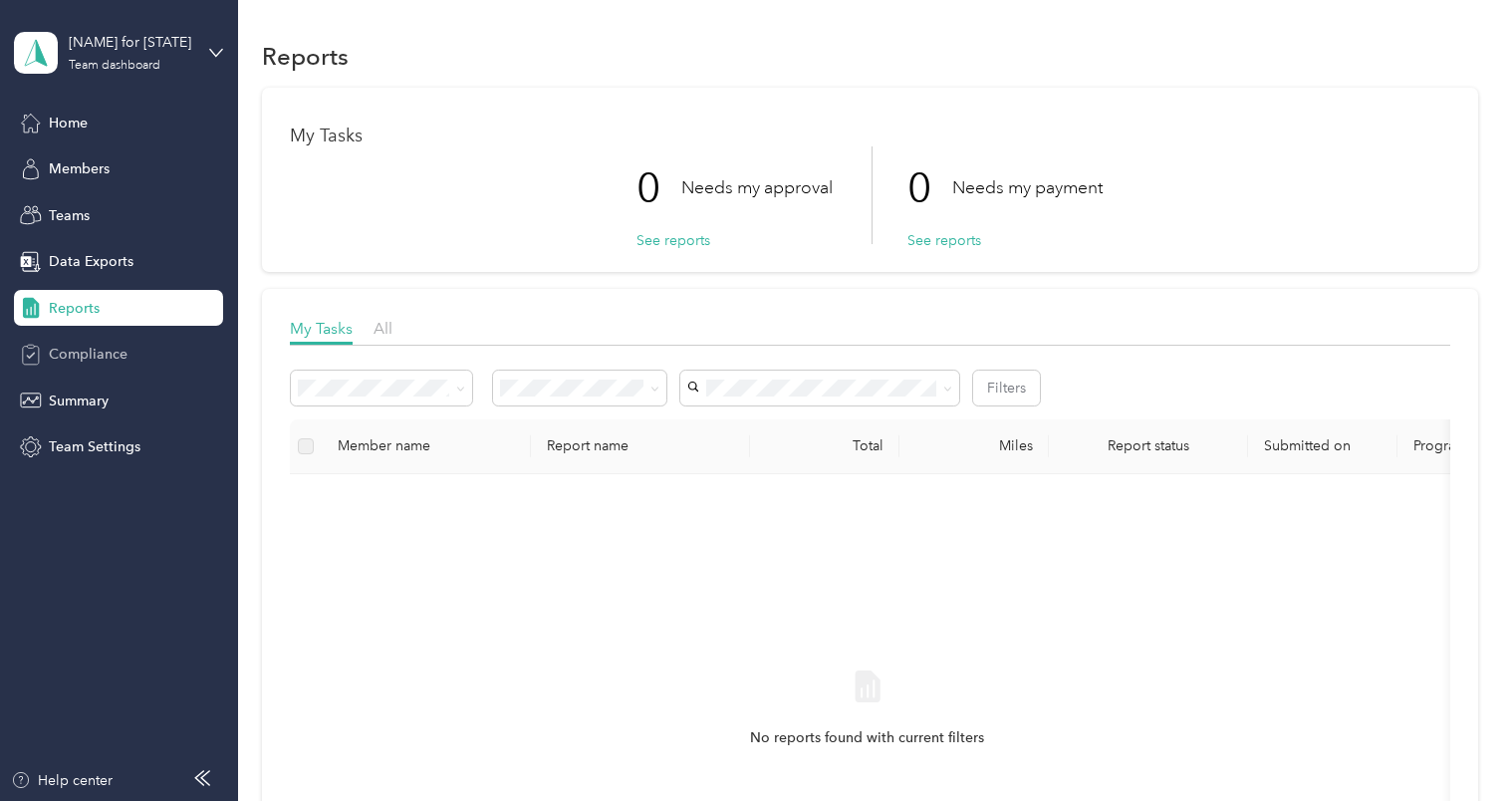 click on "Compliance" at bounding box center (88, 354) 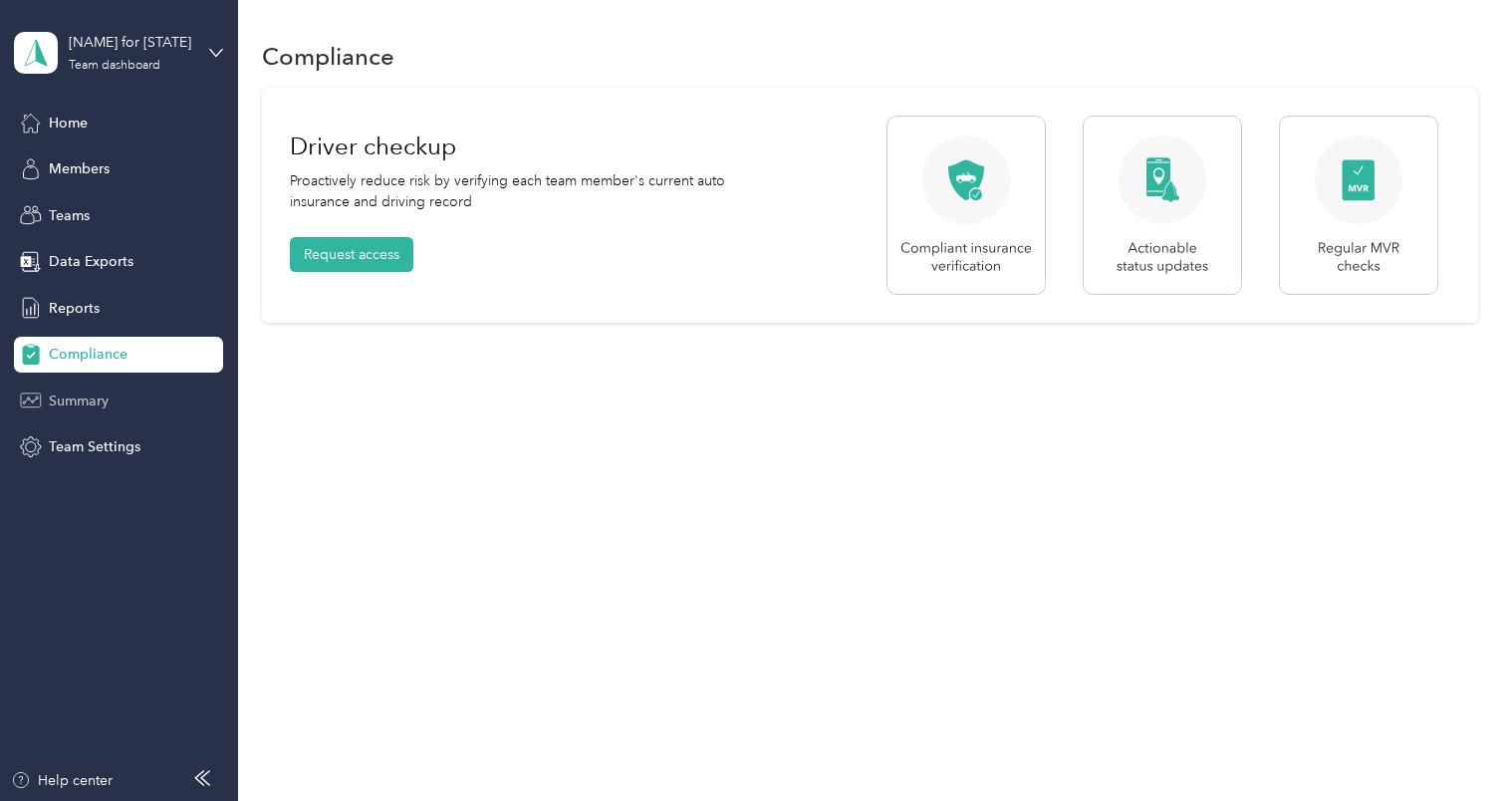 click on "Summary" at bounding box center (79, 400) 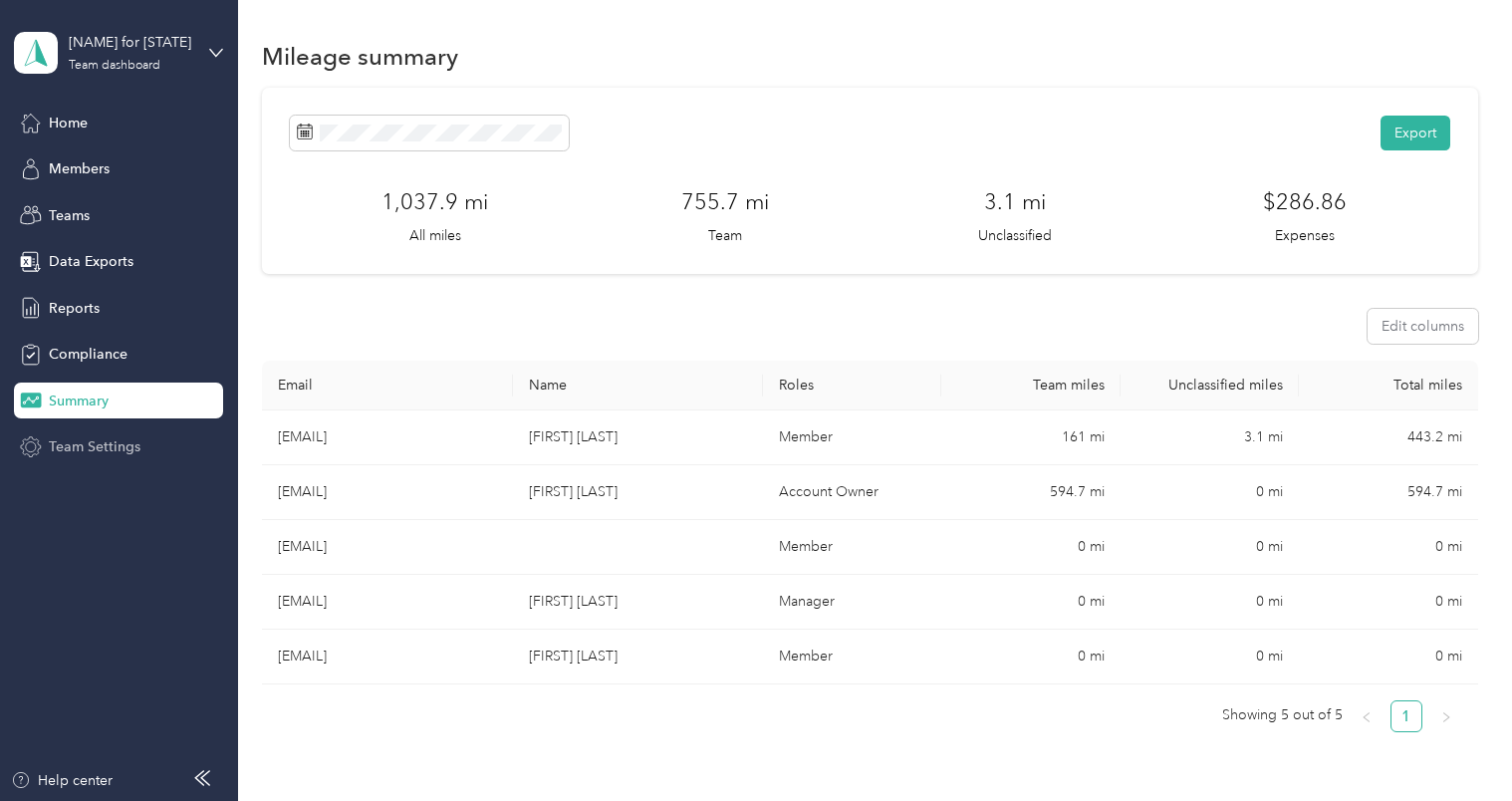 click on "Team Settings" at bounding box center [119, 447] 